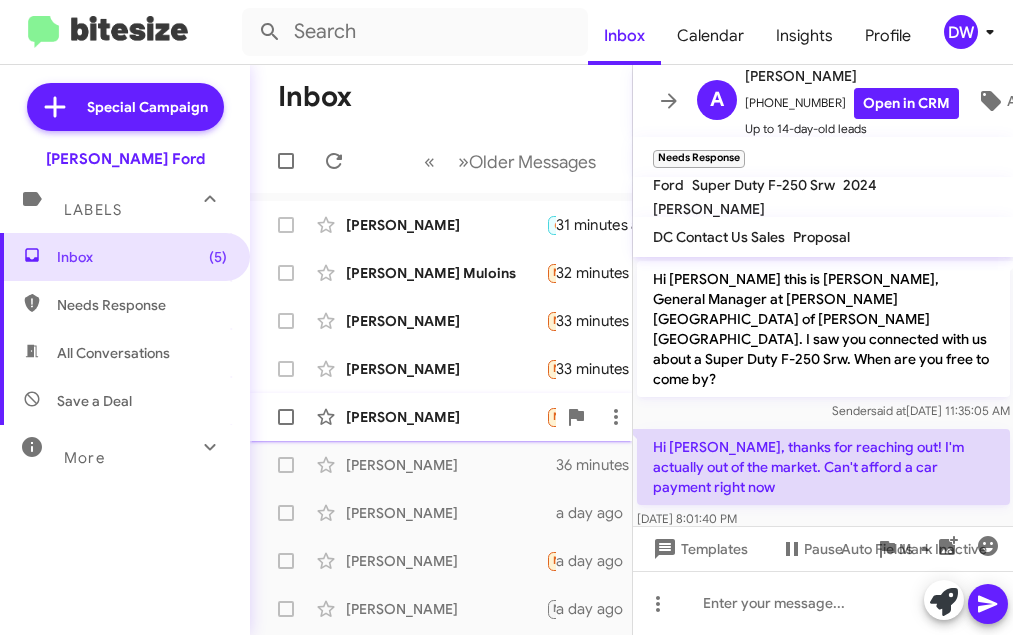 scroll, scrollTop: 0, scrollLeft: 0, axis: both 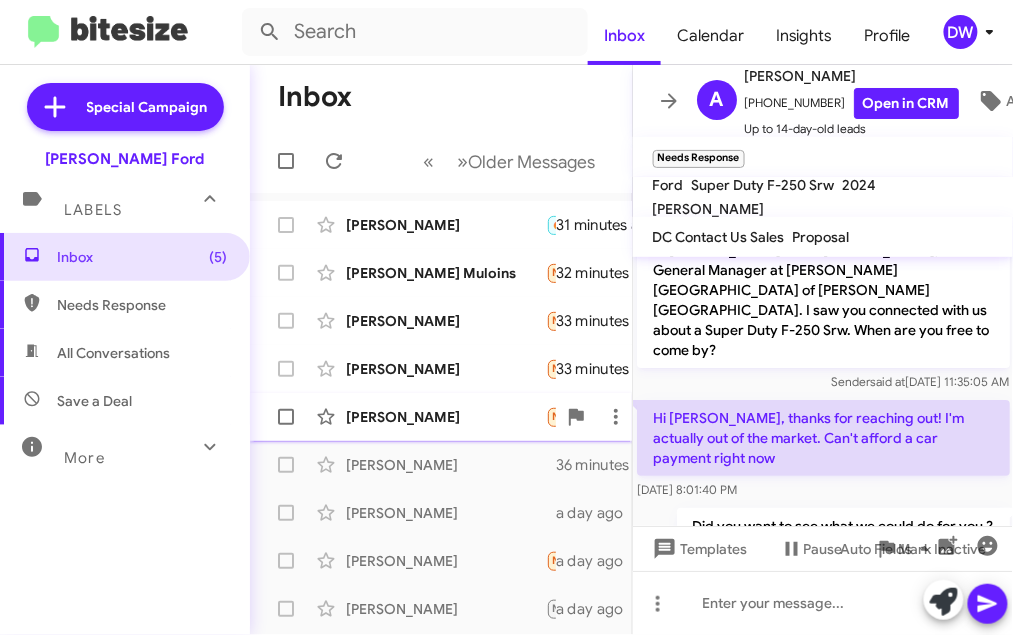 click on "[PERSON_NAME]" 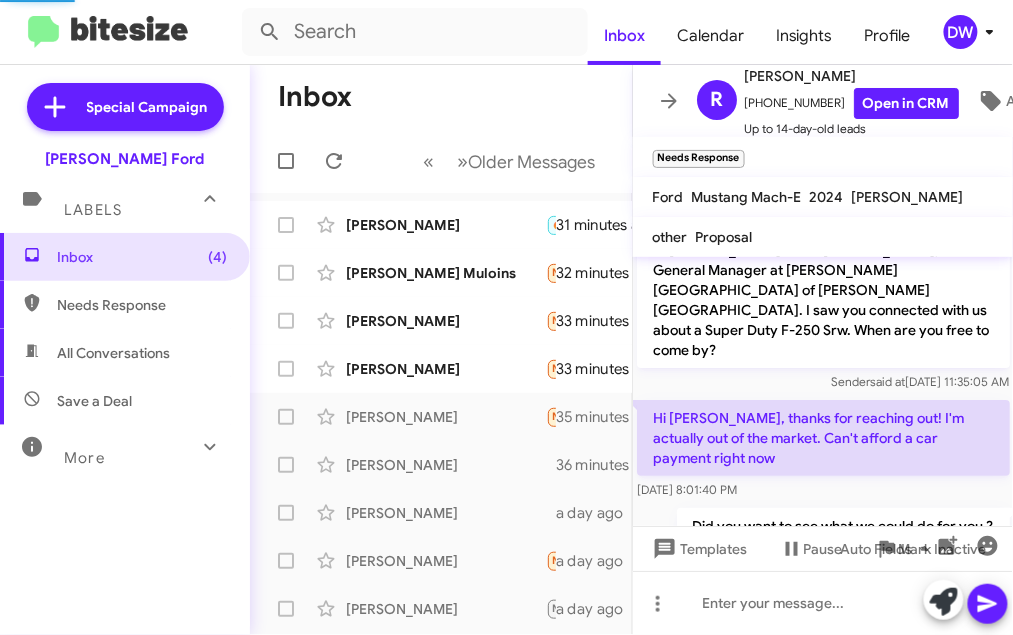 scroll, scrollTop: 2450, scrollLeft: 0, axis: vertical 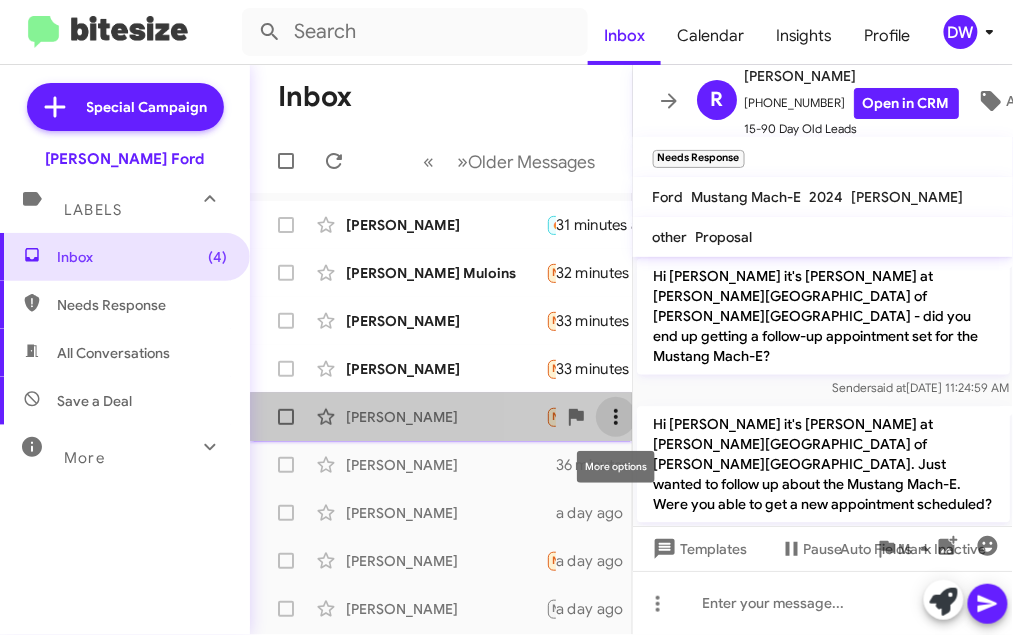 click 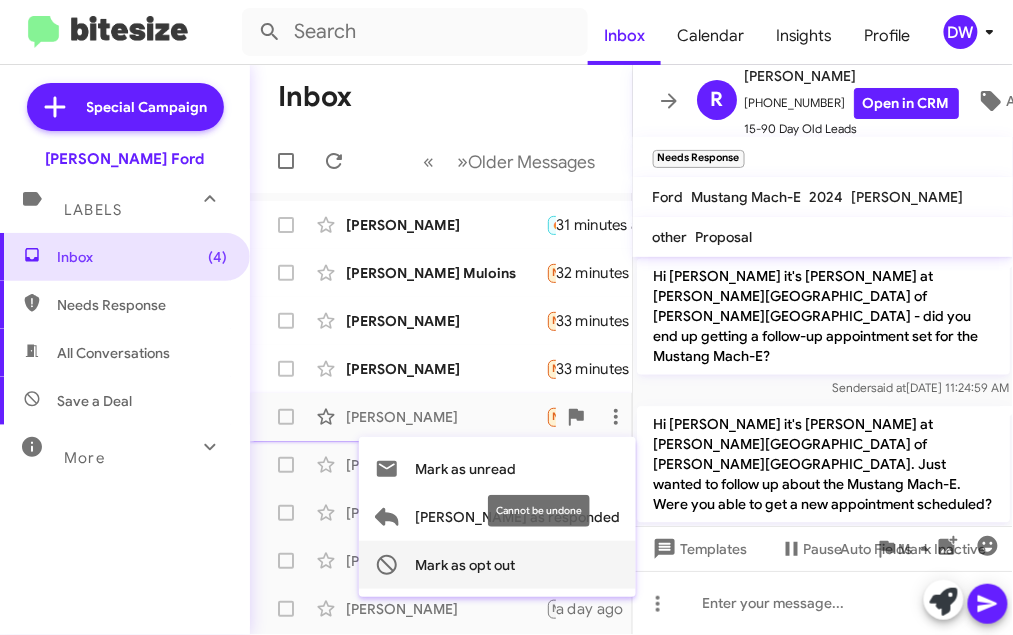click on "Mark as opt out" at bounding box center [465, 565] 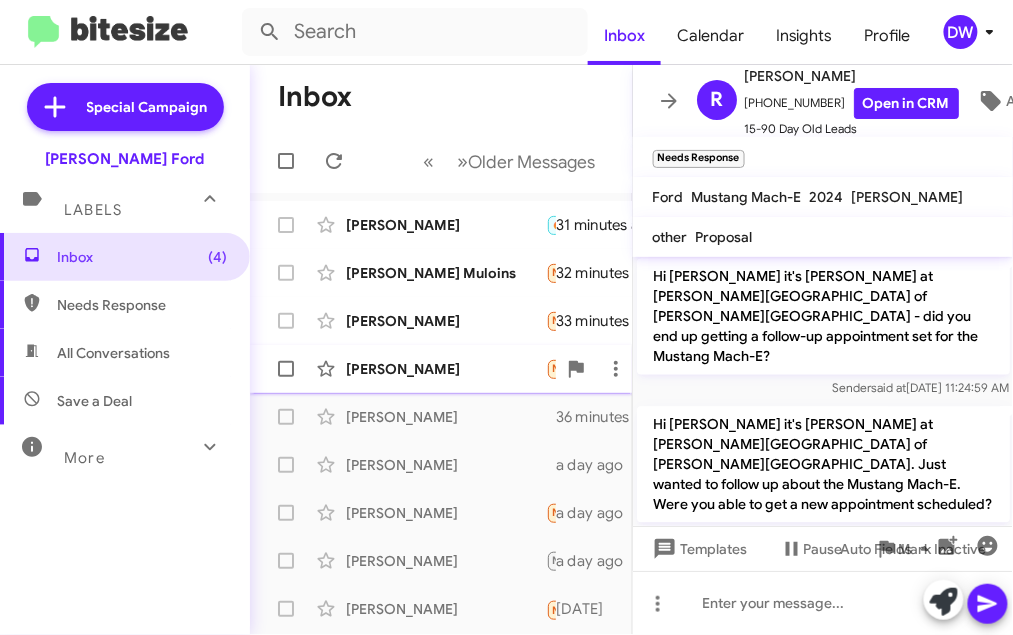 click on "[PERSON_NAME]" 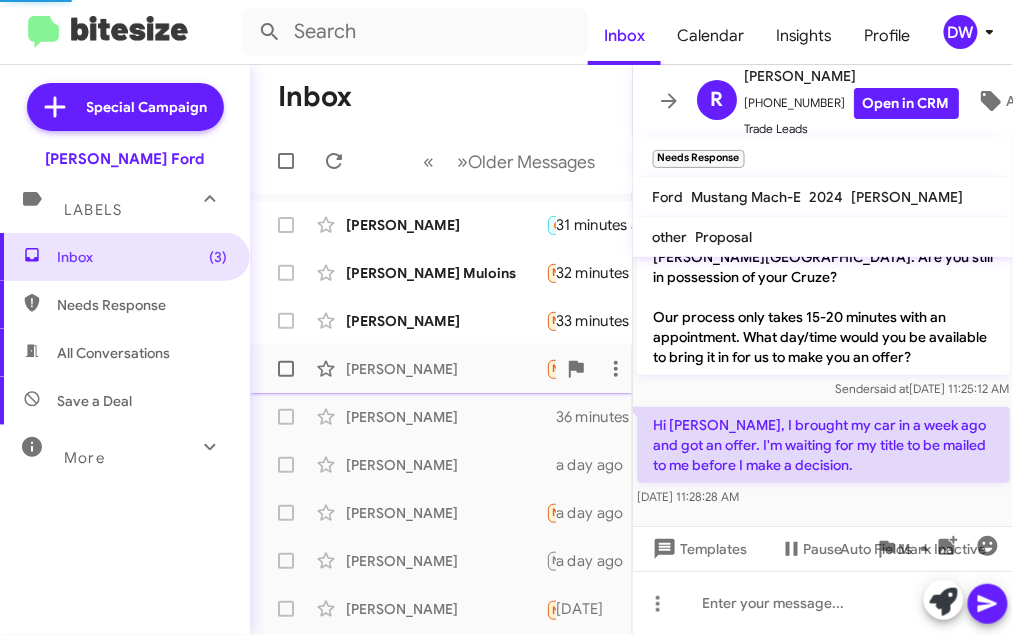 scroll, scrollTop: 169, scrollLeft: 0, axis: vertical 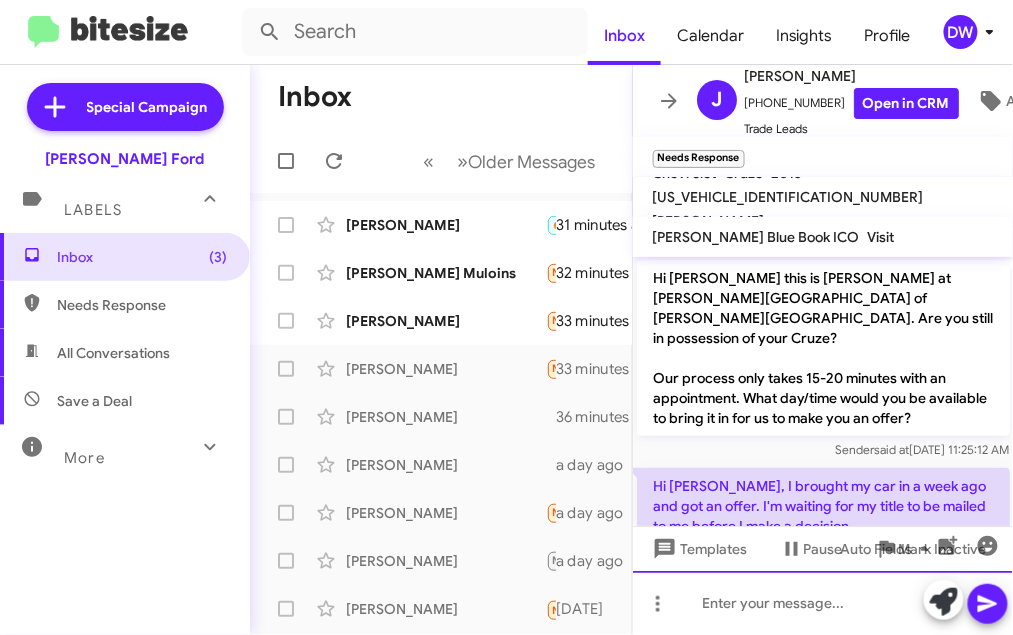 click 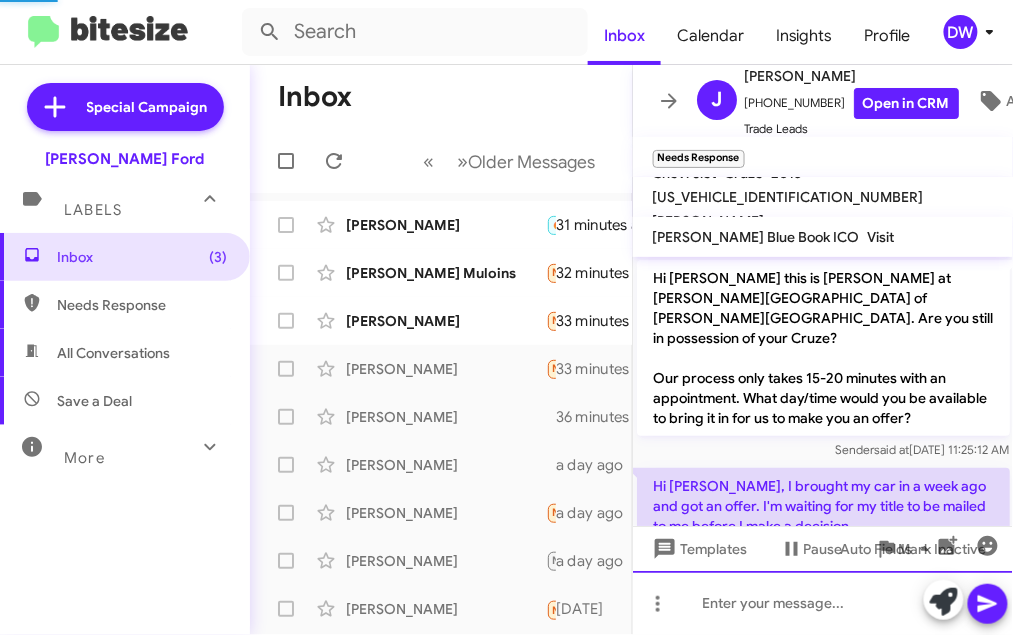 scroll, scrollTop: 0, scrollLeft: 0, axis: both 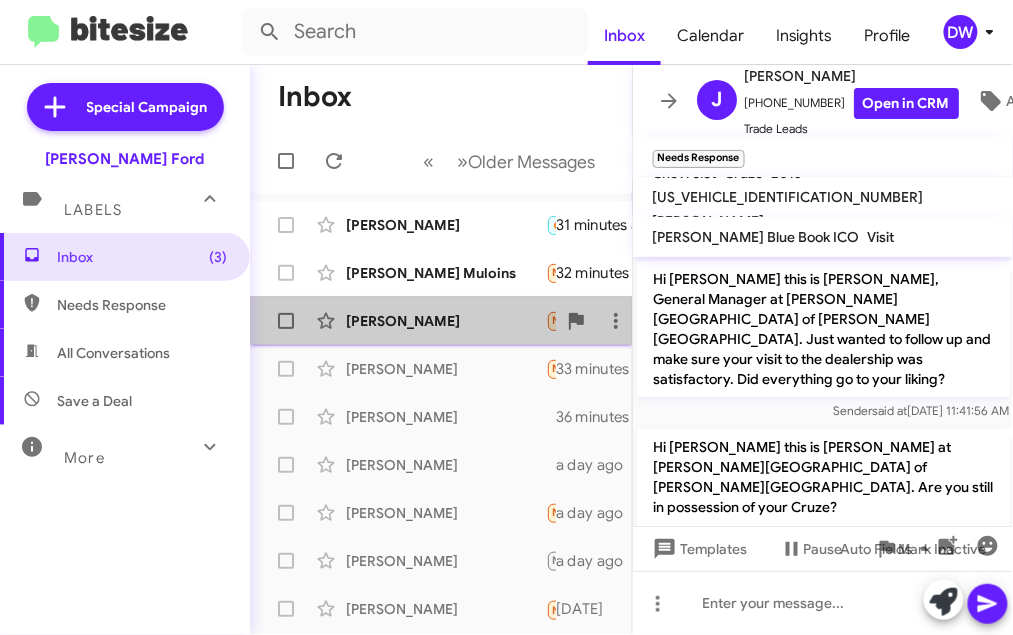 click on "[PERSON_NAME]  Needs Response   Im not driving it [DATE] but i can drive it tommarow   33 minutes ago" 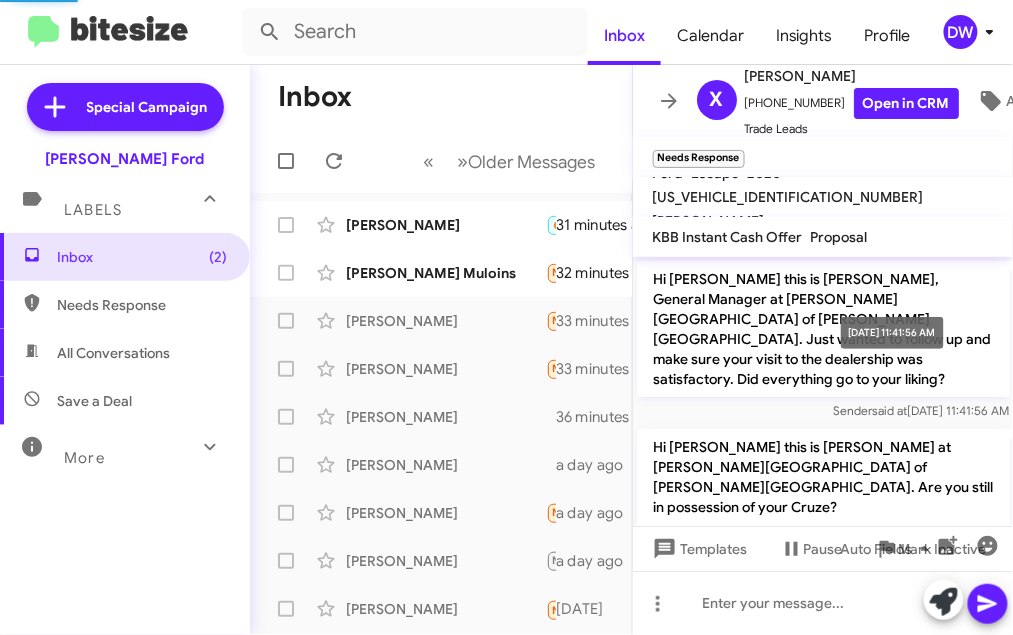 scroll, scrollTop: 201, scrollLeft: 0, axis: vertical 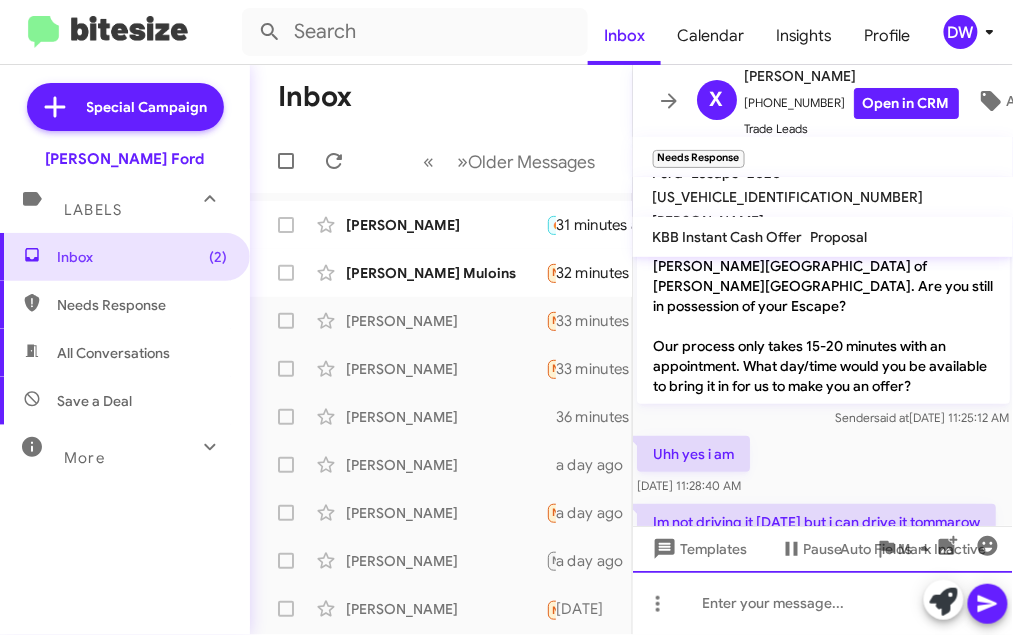 click 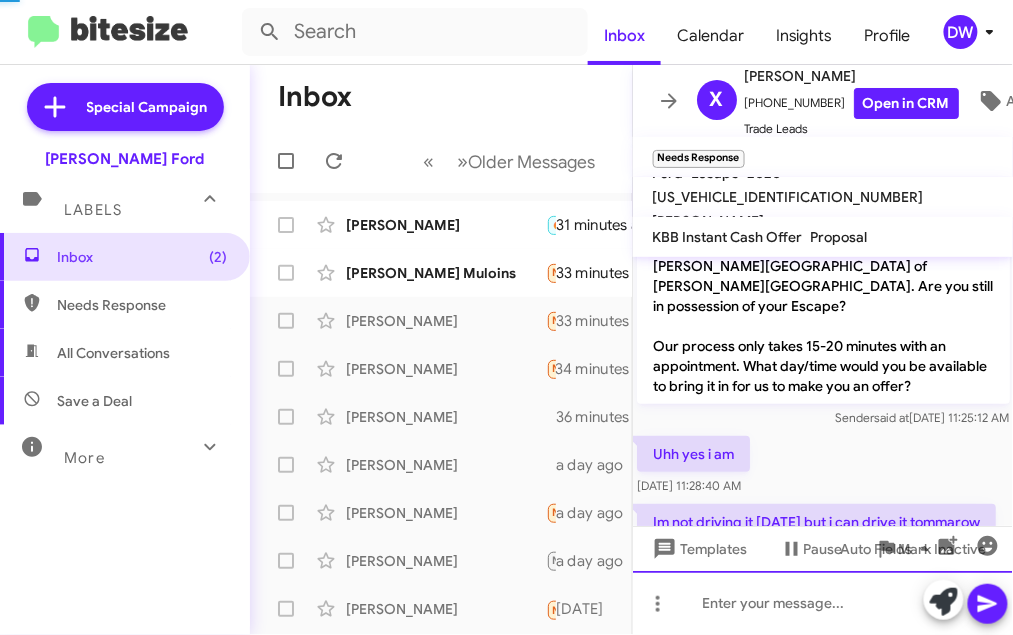 scroll, scrollTop: 0, scrollLeft: 0, axis: both 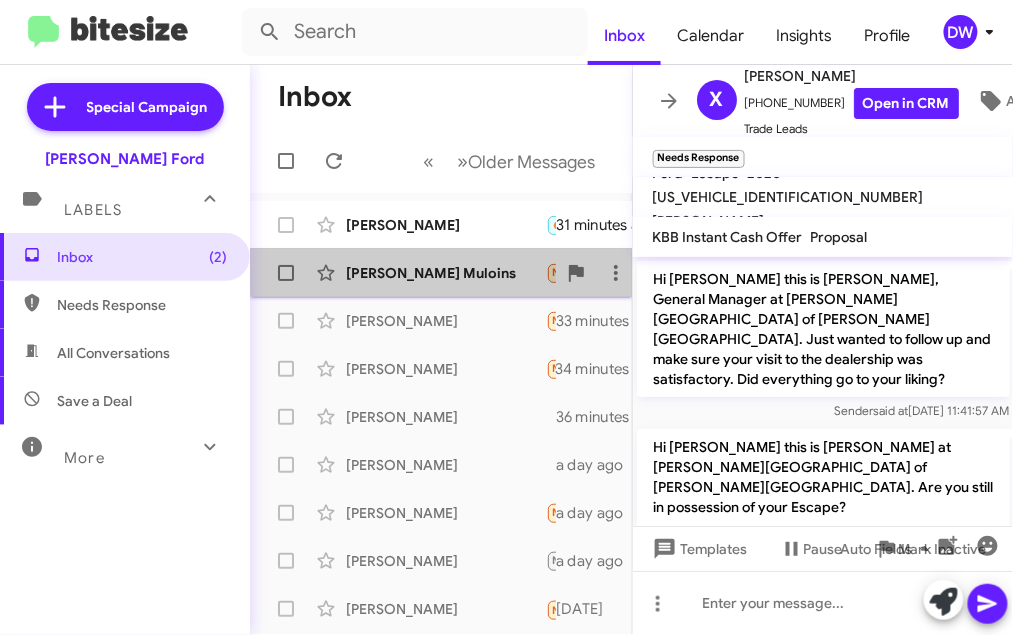 click on "[PERSON_NAME] Muloins" 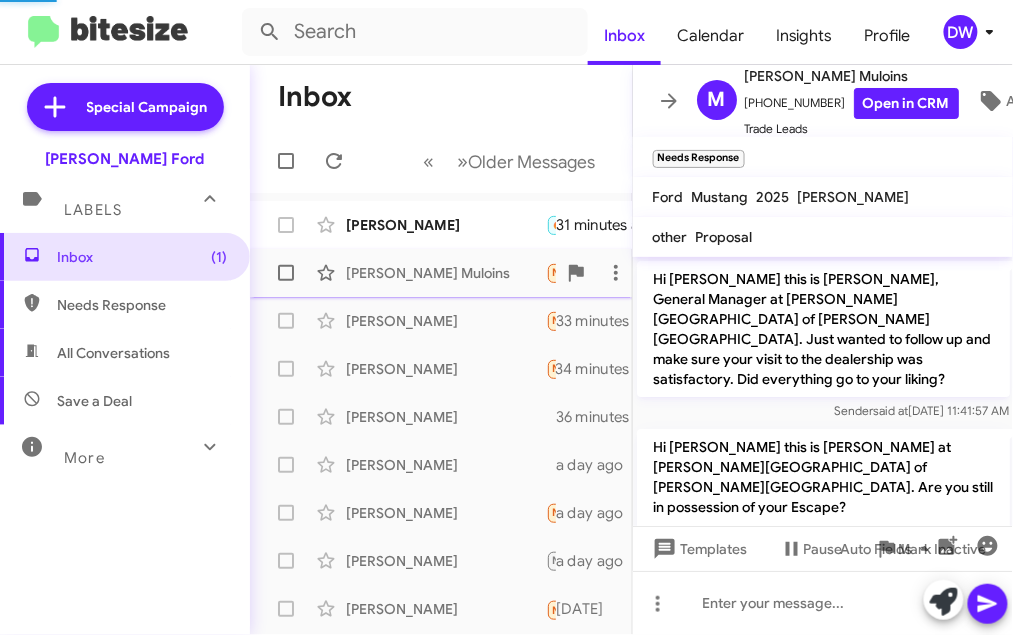 scroll, scrollTop: 2870, scrollLeft: 0, axis: vertical 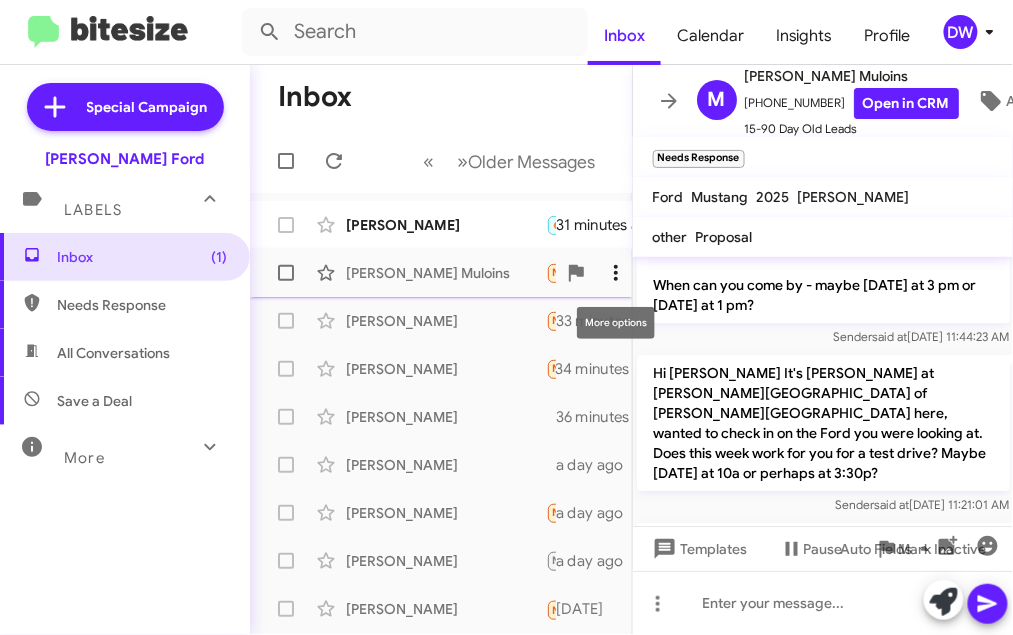 click 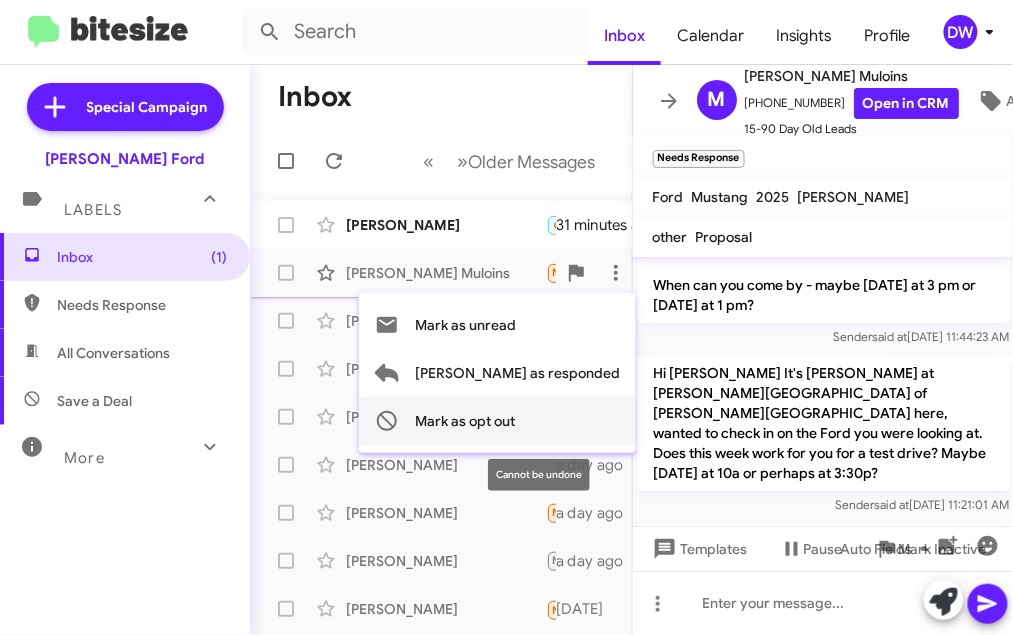 click on "Mark as opt out" at bounding box center (465, 421) 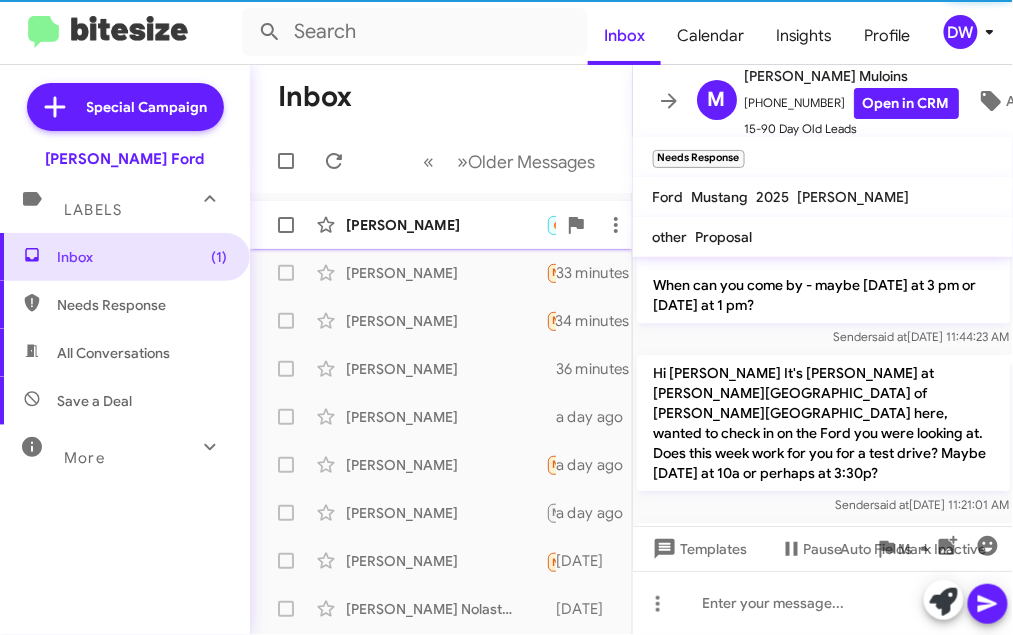 click on "[PERSON_NAME]  🔥 Hot   Needs Response   Have you reduced the price any?   31 minutes ago" 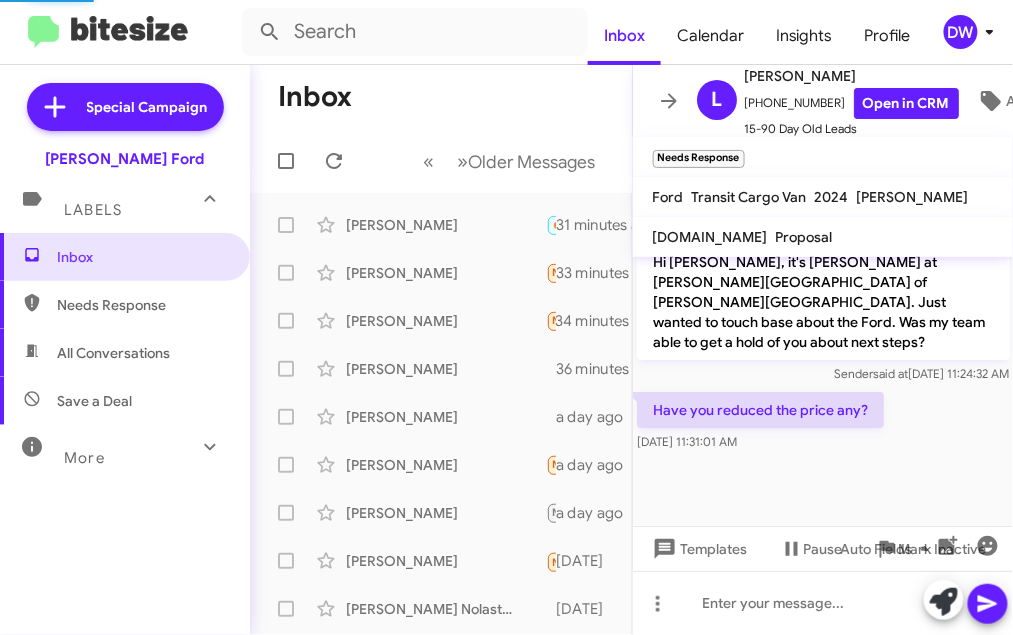 scroll, scrollTop: 1311, scrollLeft: 0, axis: vertical 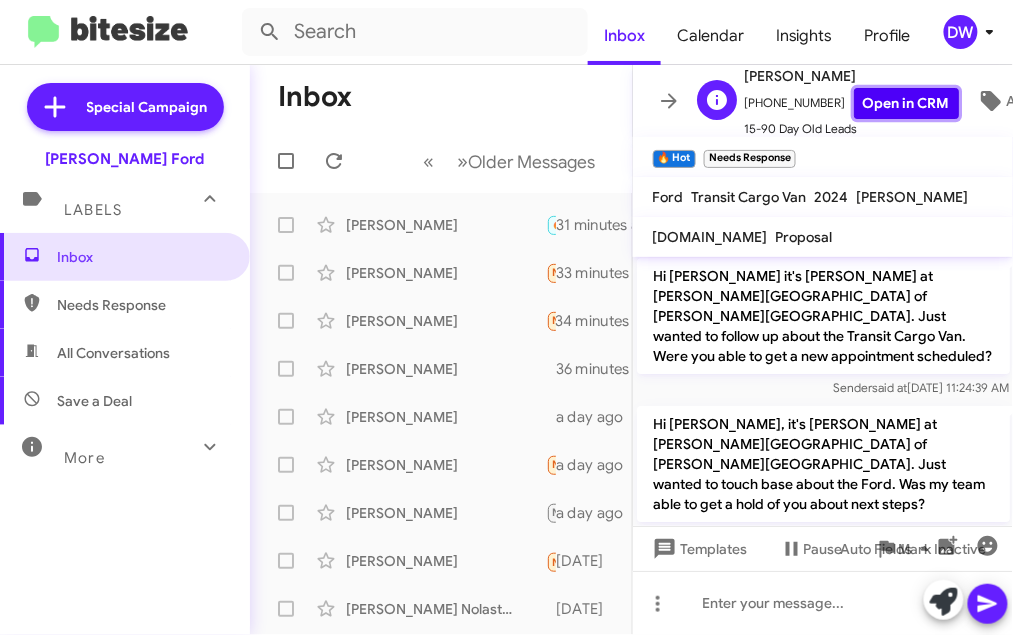 click on "Open in CRM" 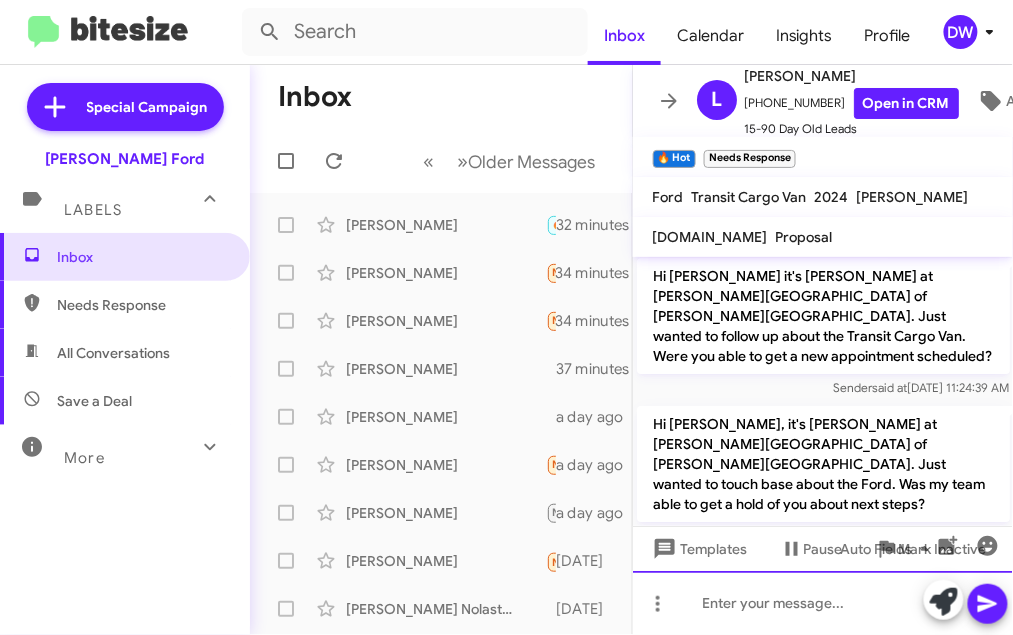 click 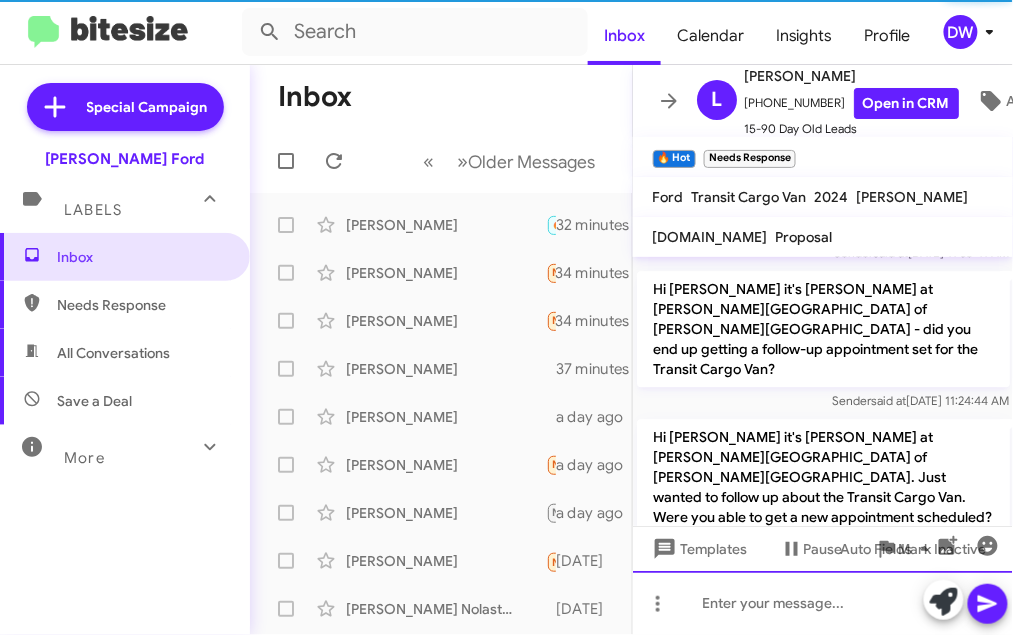 scroll, scrollTop: 1498, scrollLeft: 0, axis: vertical 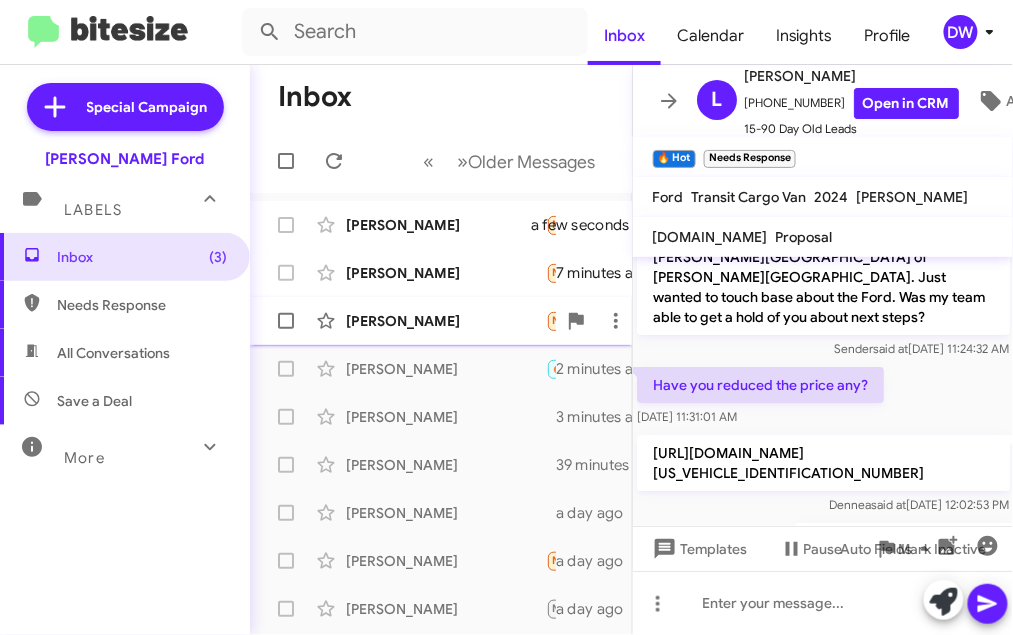 click on "[PERSON_NAME]" 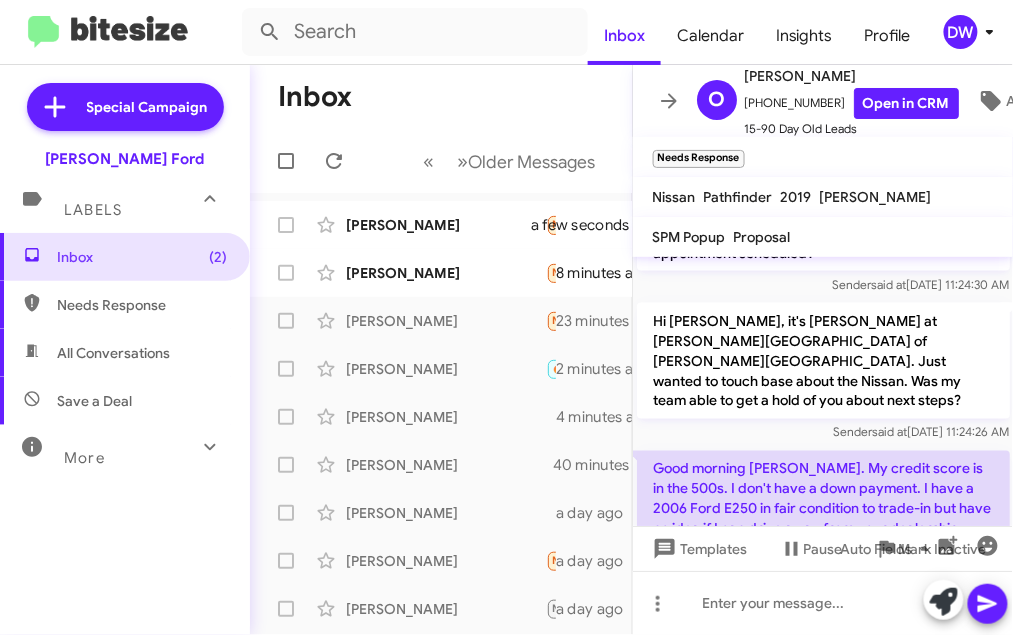 scroll, scrollTop: 781, scrollLeft: 0, axis: vertical 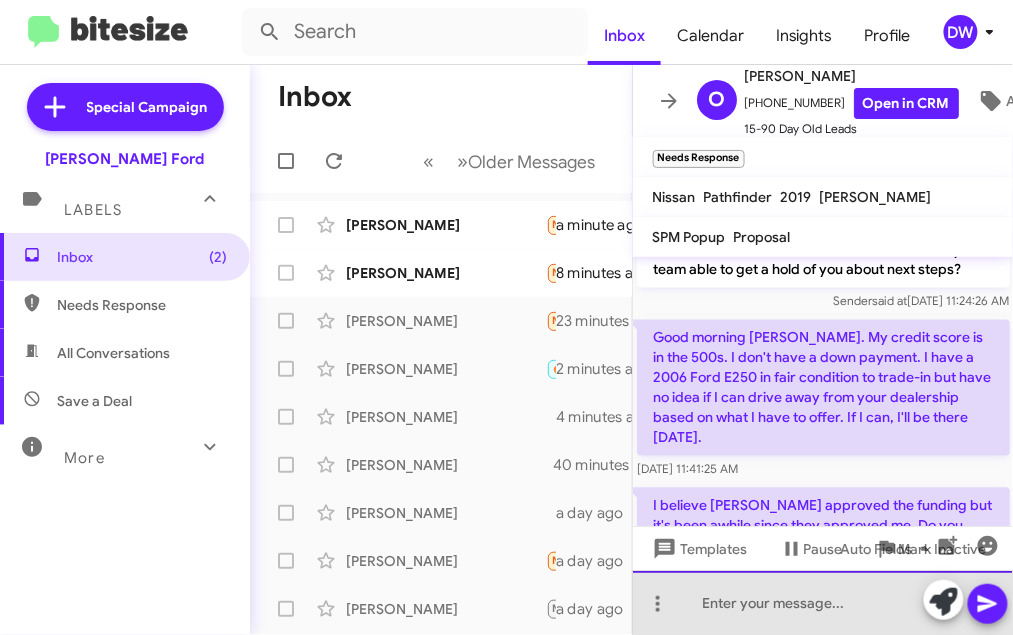 click 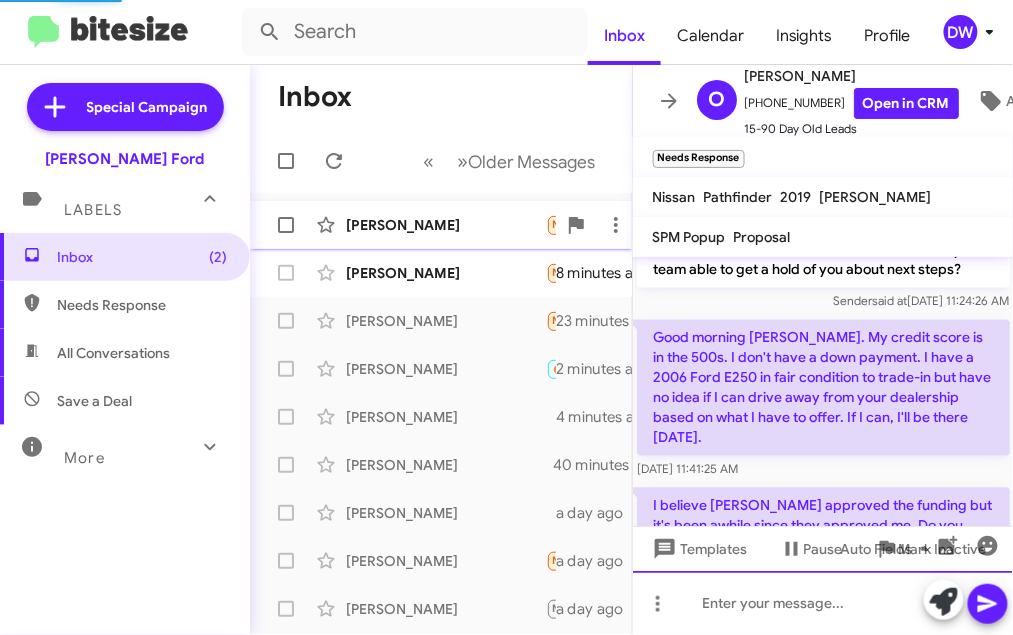 scroll, scrollTop: 0, scrollLeft: 0, axis: both 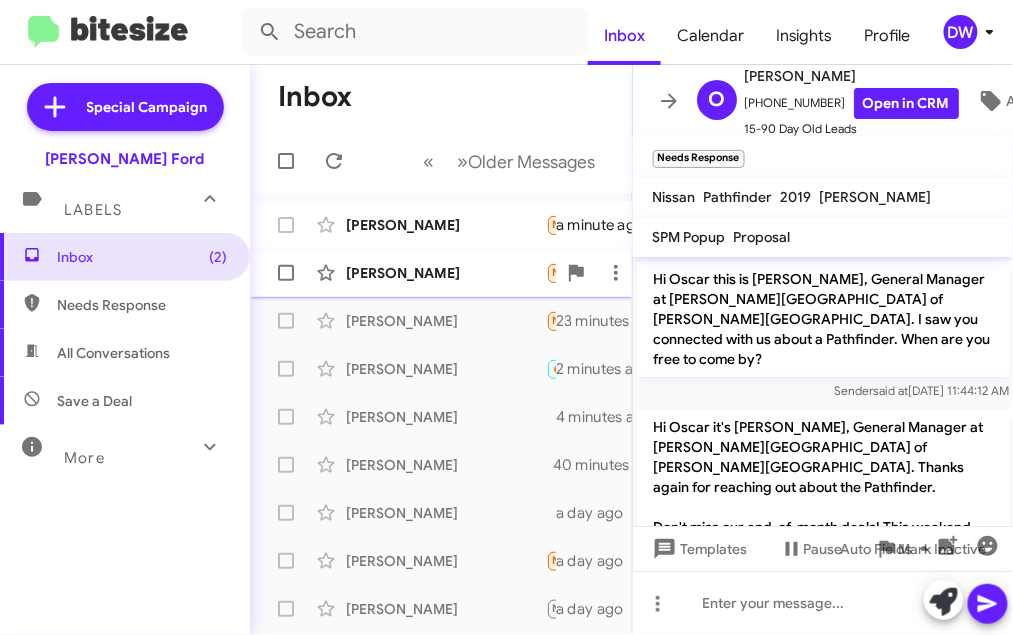 click on "[PERSON_NAME]" 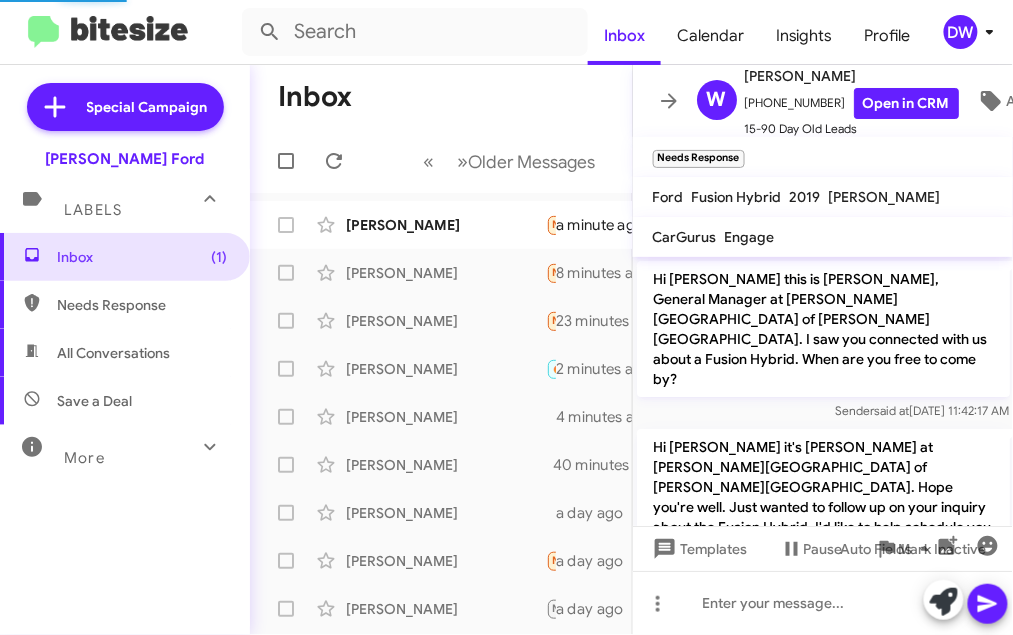 scroll, scrollTop: 1154, scrollLeft: 0, axis: vertical 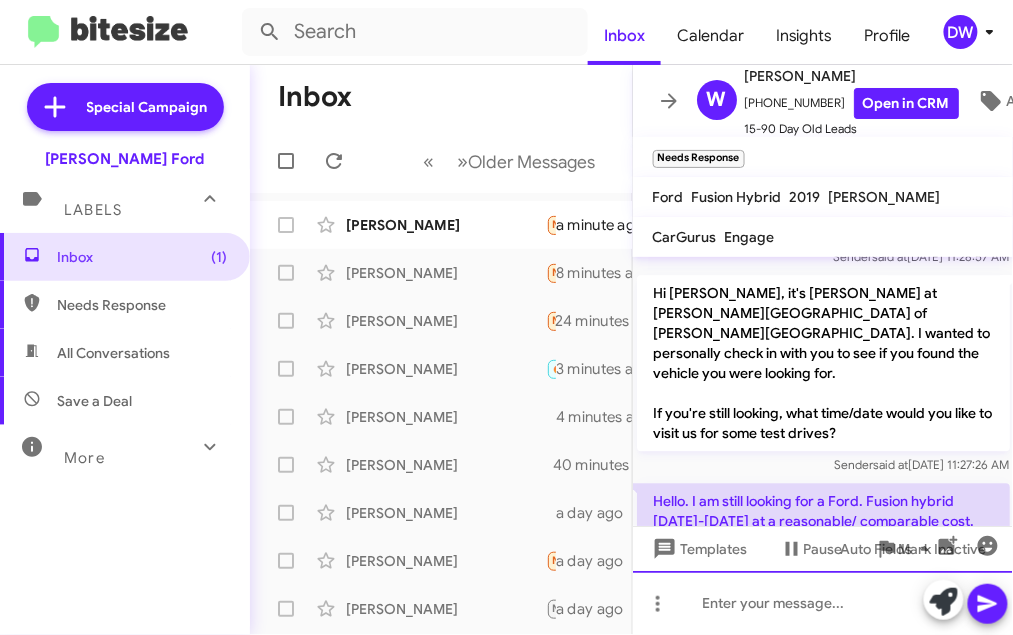 click 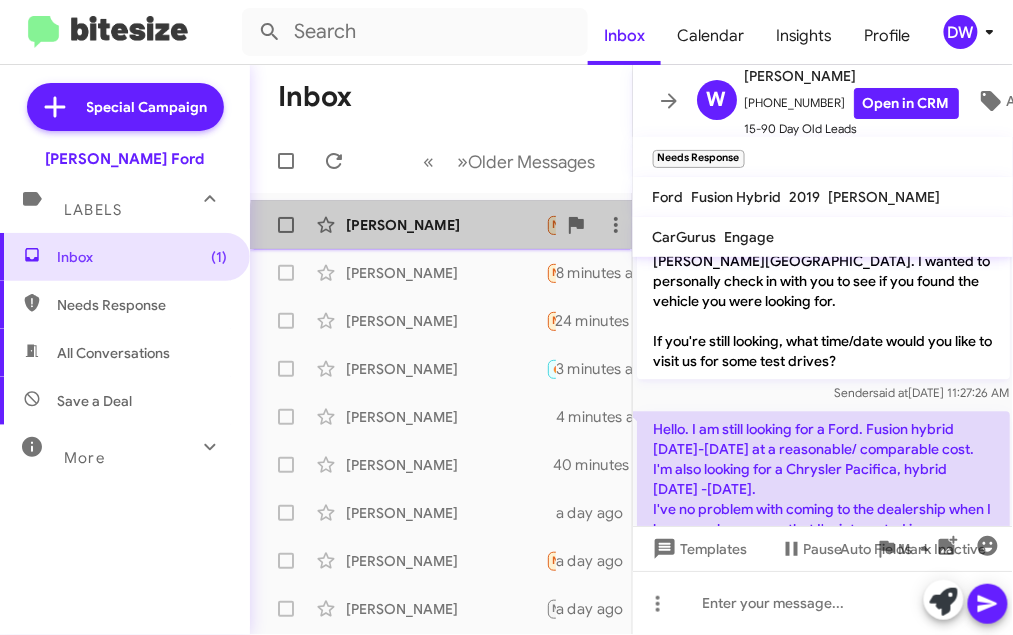 click on "[PERSON_NAME]" 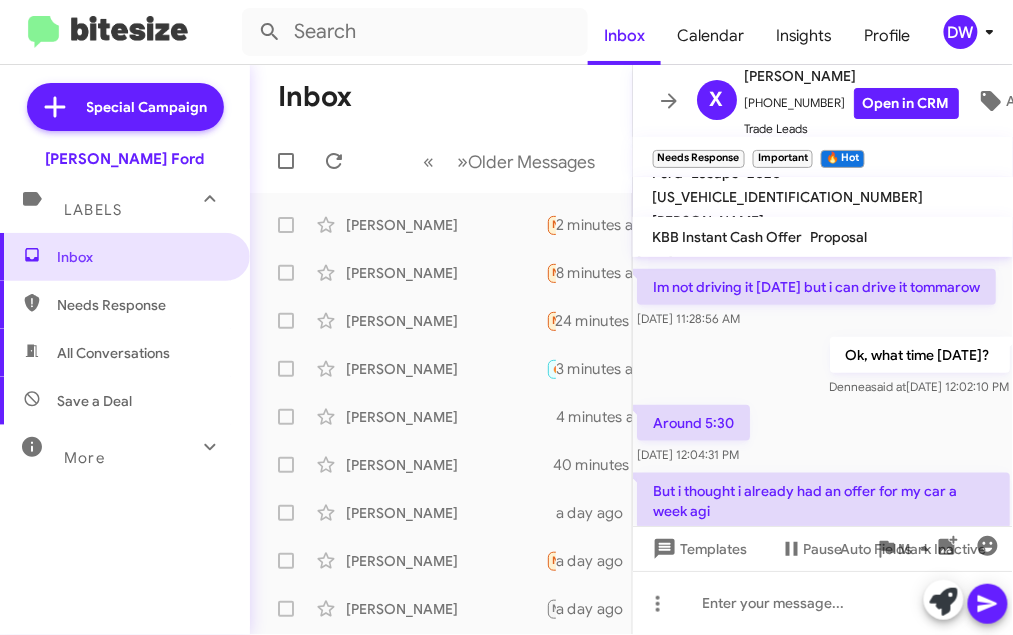 scroll, scrollTop: 441, scrollLeft: 0, axis: vertical 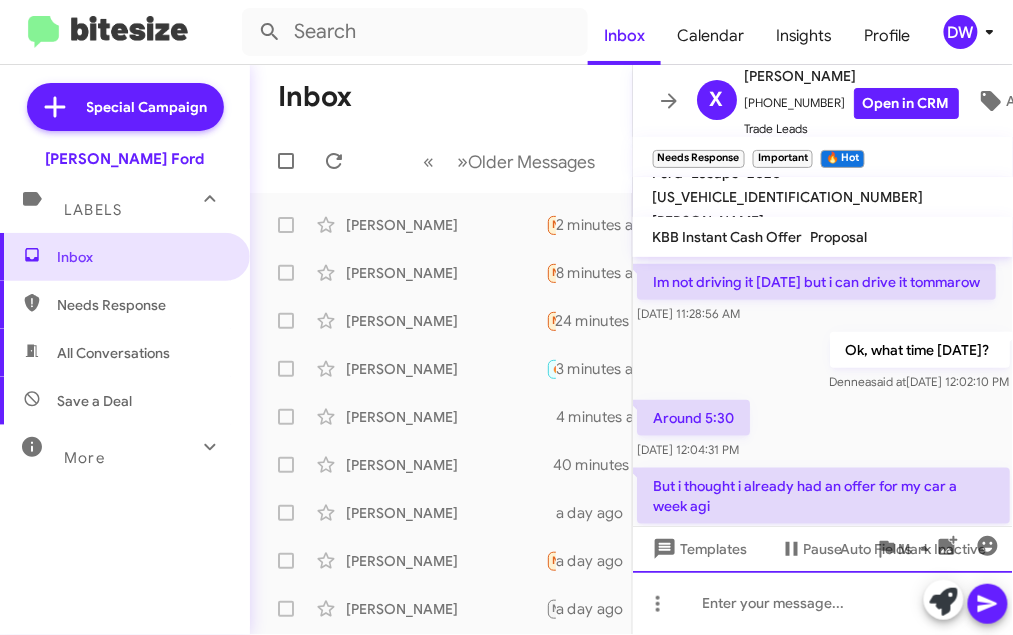 click 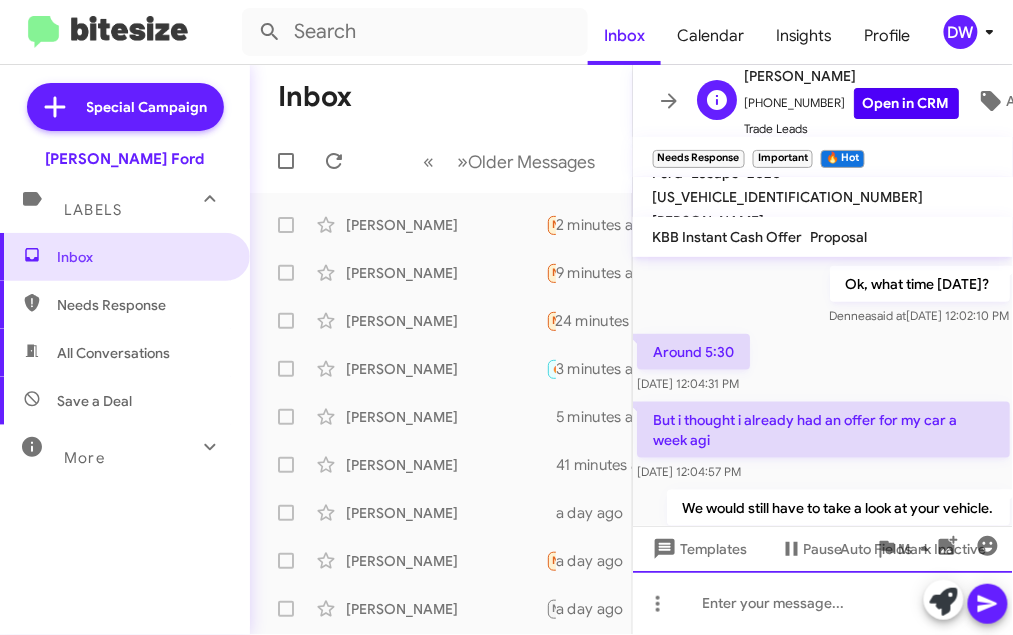 scroll, scrollTop: 514, scrollLeft: 0, axis: vertical 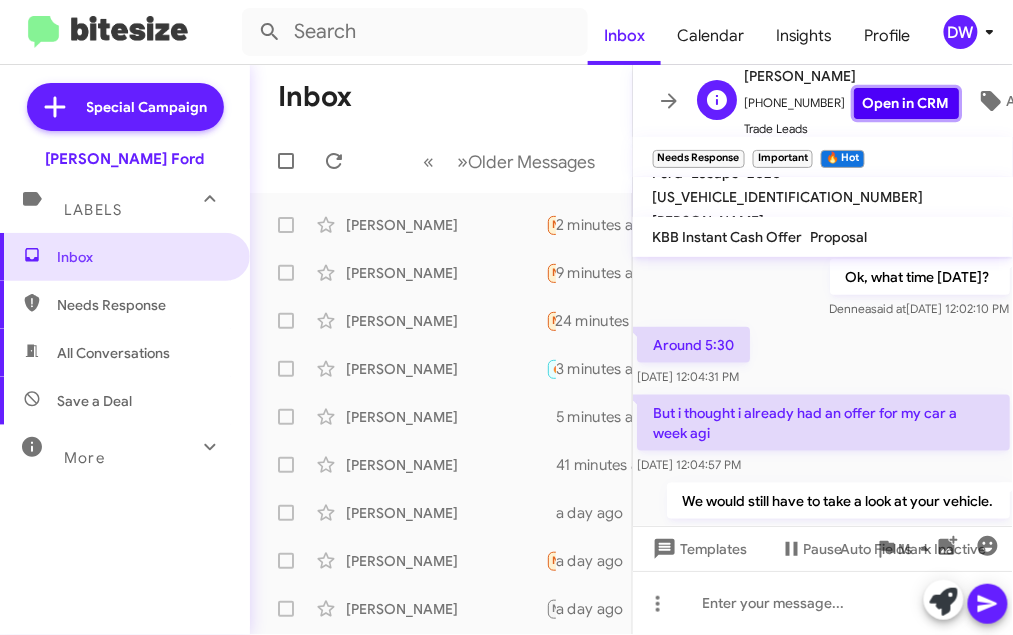 click on "Open in CRM" 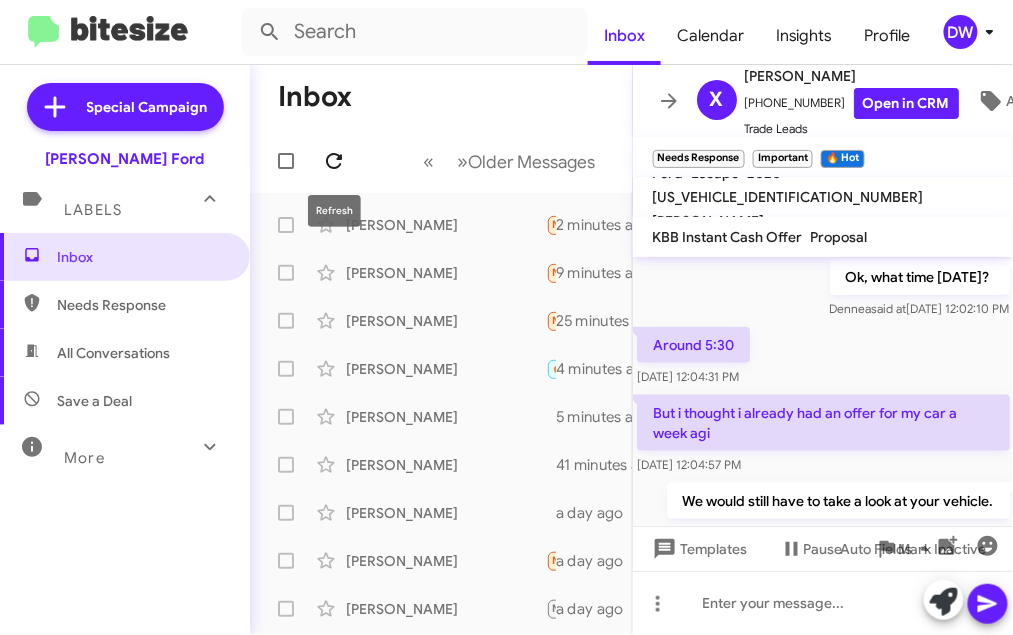 click 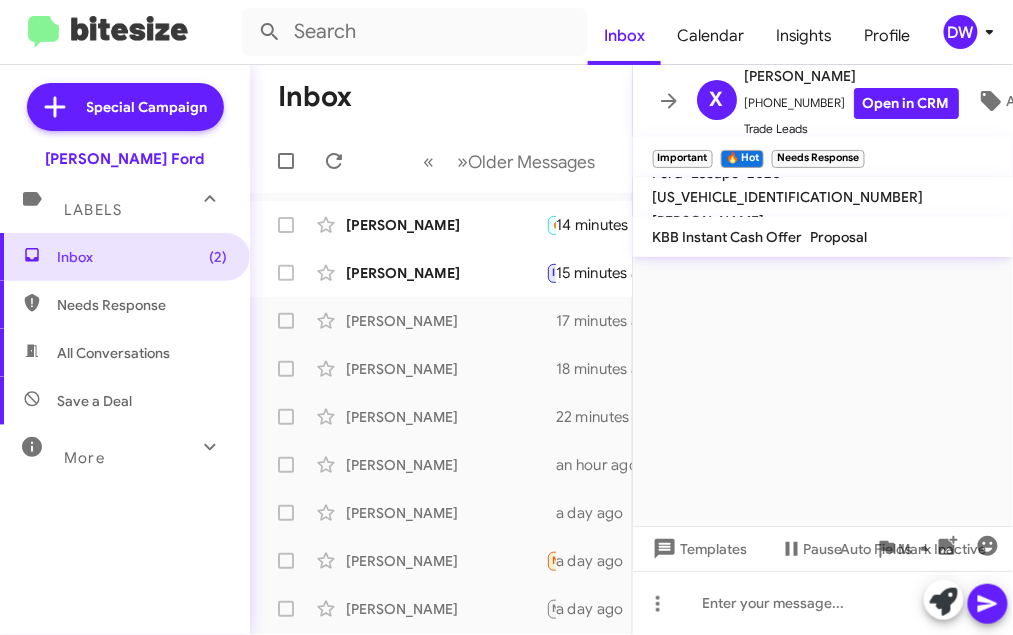 scroll, scrollTop: 0, scrollLeft: 0, axis: both 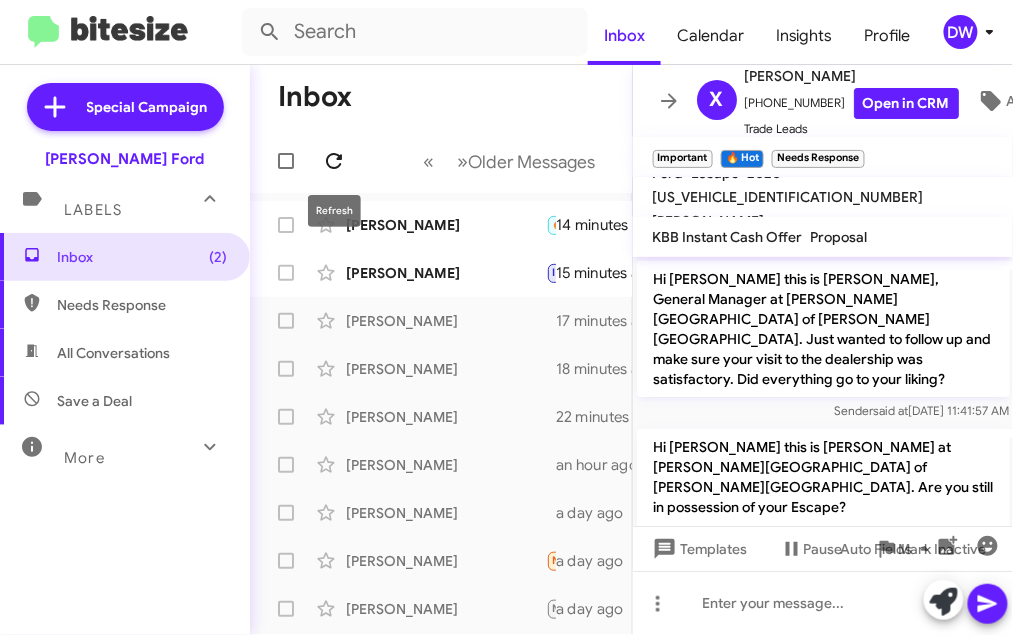 click 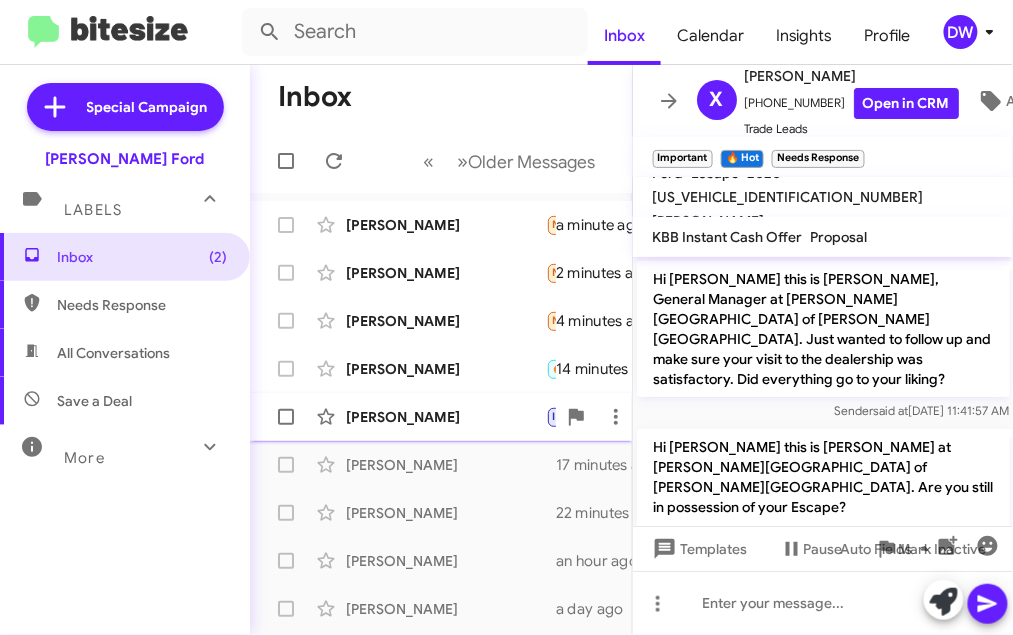 click on "[PERSON_NAME]  Important   🔥 Hot   Needs Response   Alright   15 minutes ago" 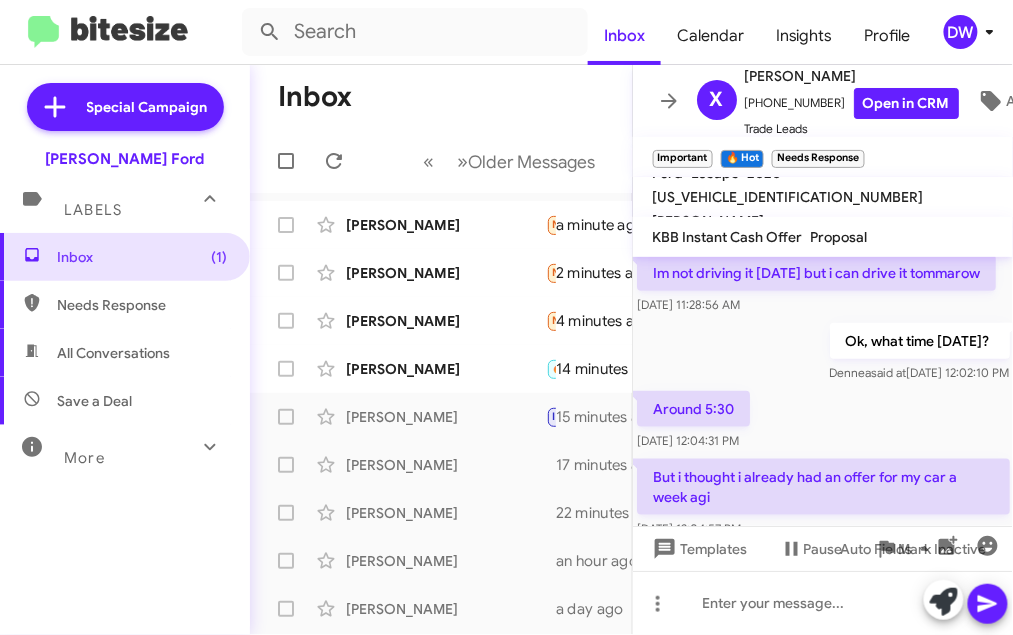 scroll, scrollTop: 587, scrollLeft: 0, axis: vertical 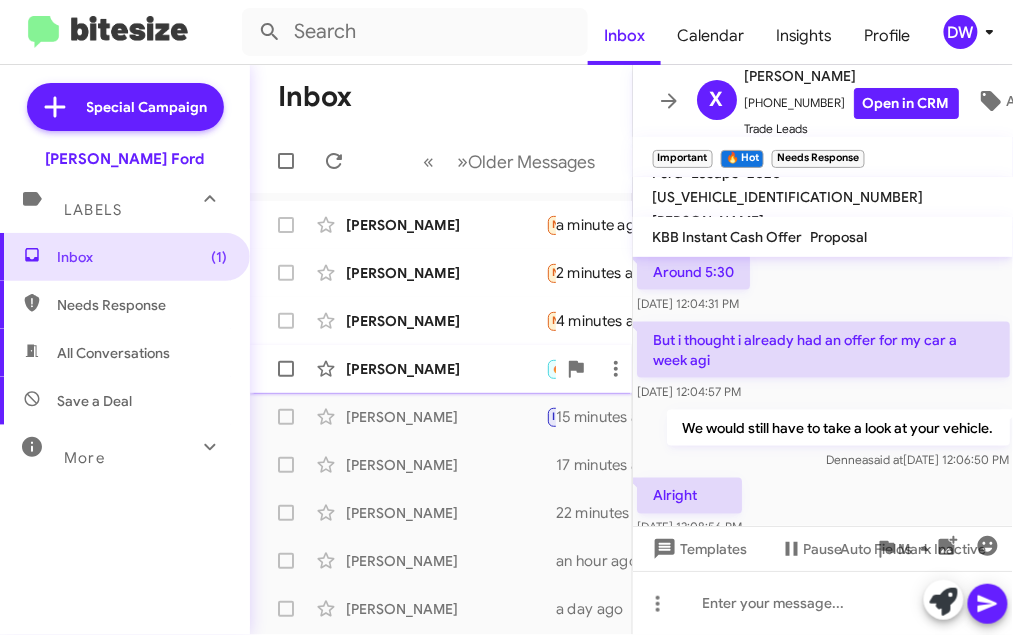 click on "[PERSON_NAME]" 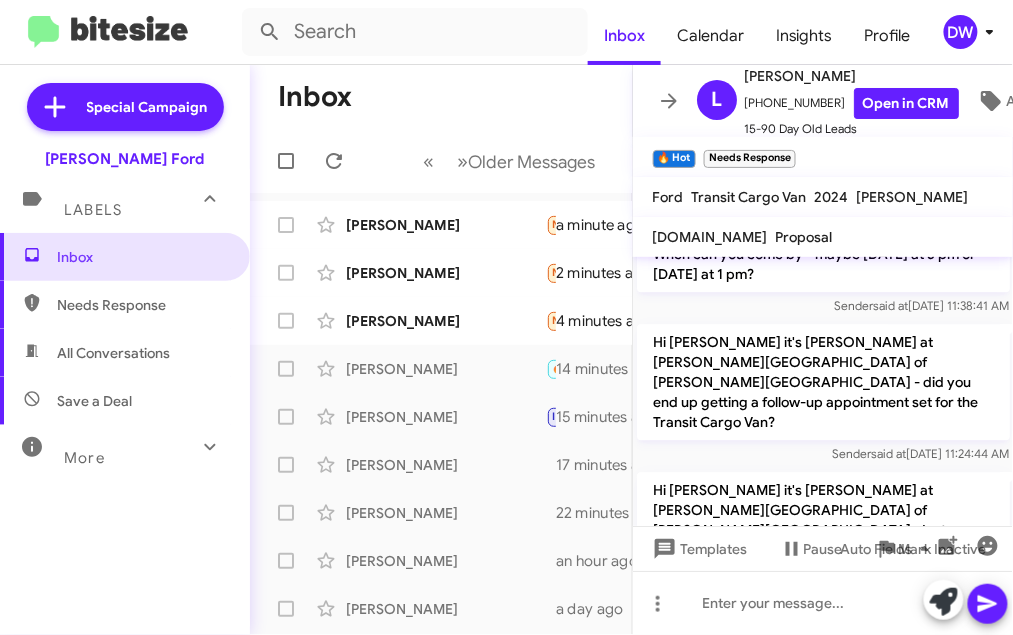 scroll, scrollTop: 1571, scrollLeft: 0, axis: vertical 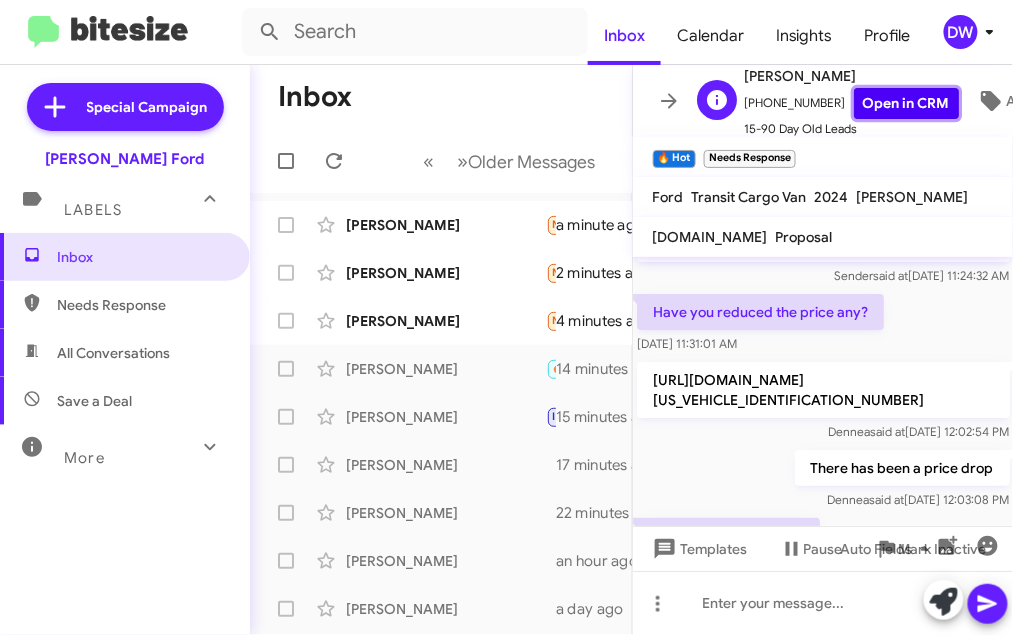 click on "Open in CRM" 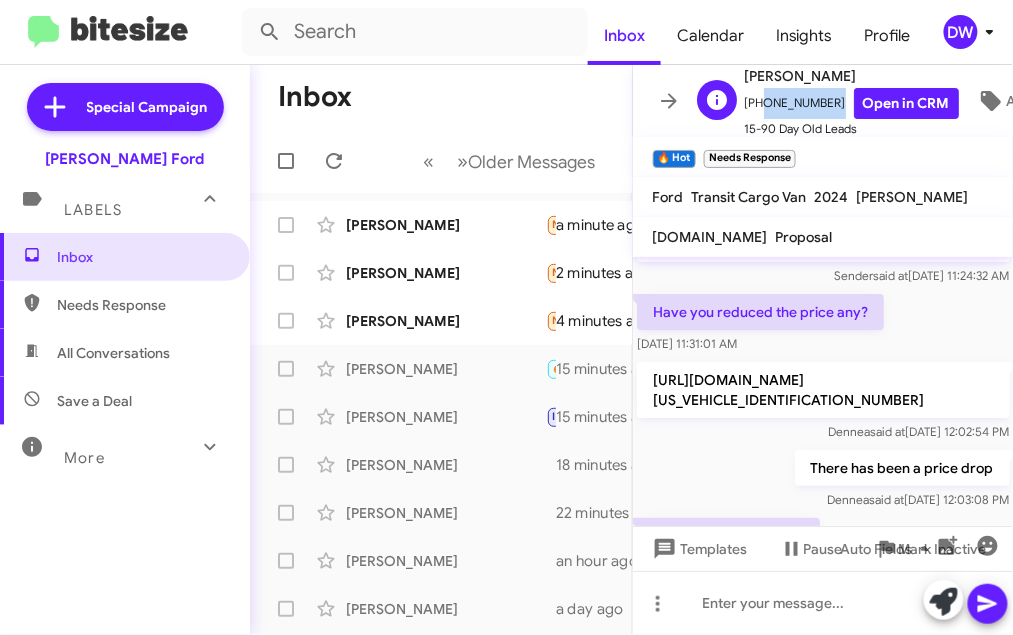 drag, startPoint x: 821, startPoint y: 100, endPoint x: 753, endPoint y: 101, distance: 68.007355 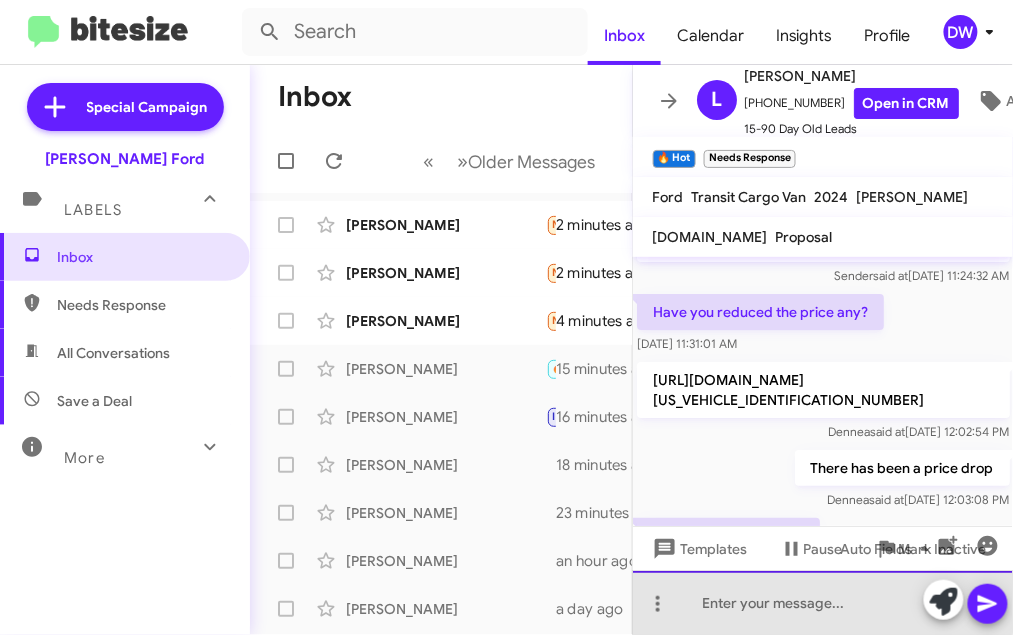 click 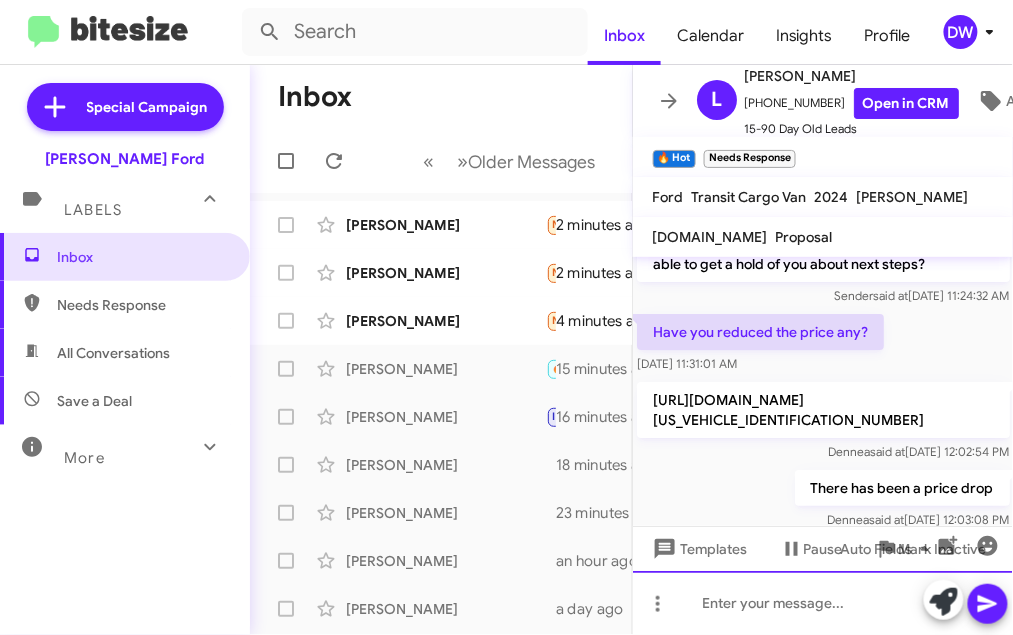 scroll, scrollTop: 1644, scrollLeft: 0, axis: vertical 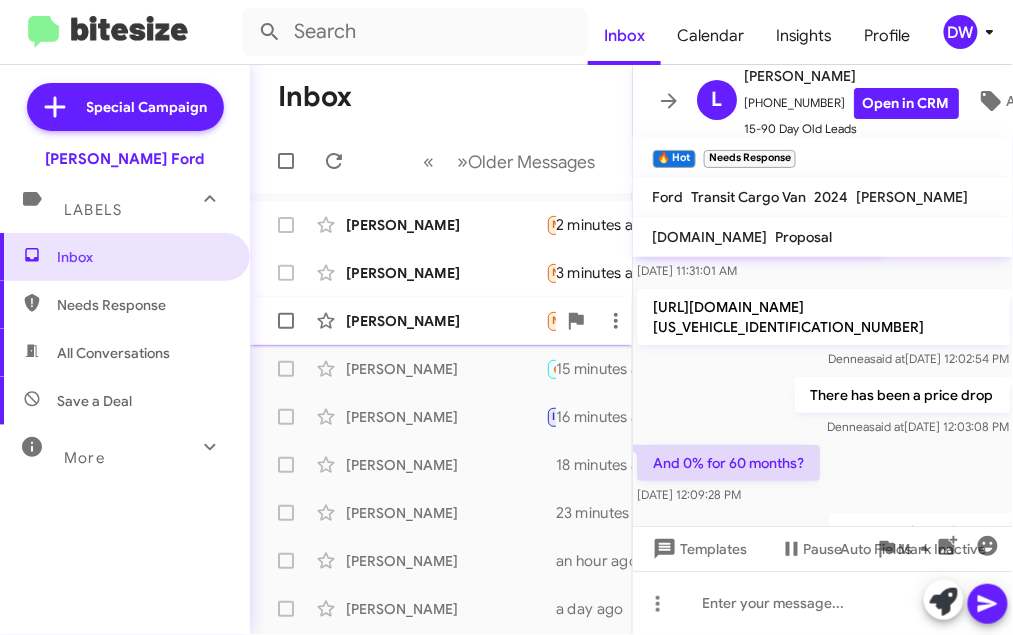 click on "[PERSON_NAME]" 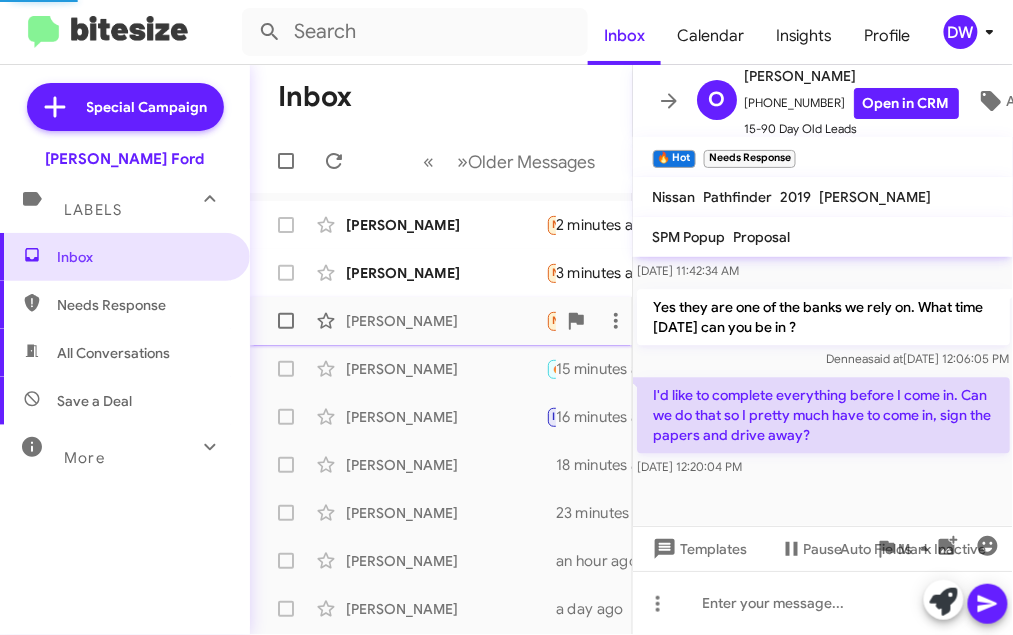 scroll, scrollTop: 986, scrollLeft: 0, axis: vertical 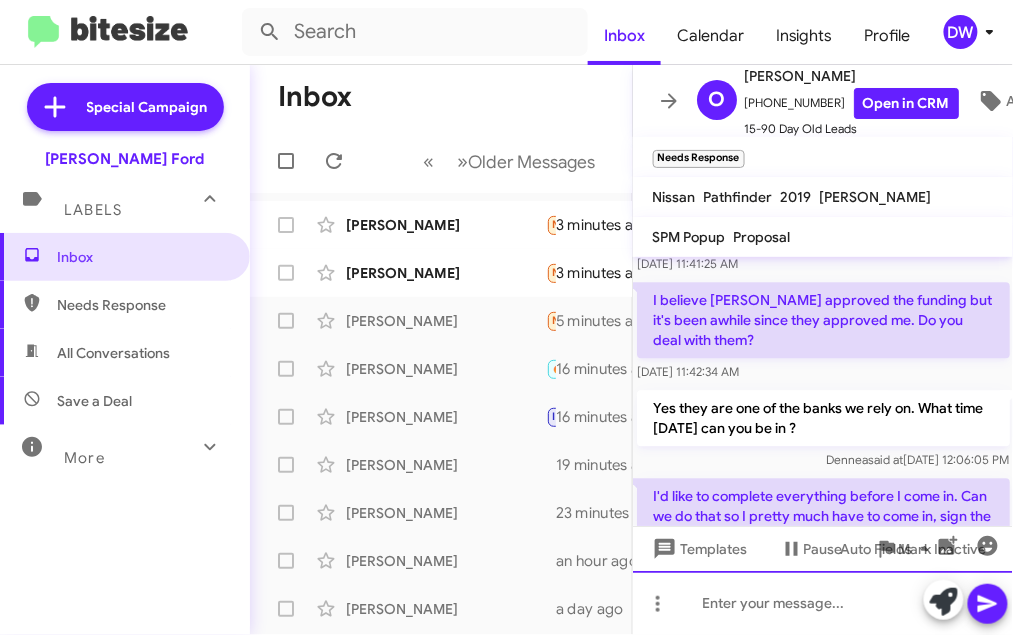click 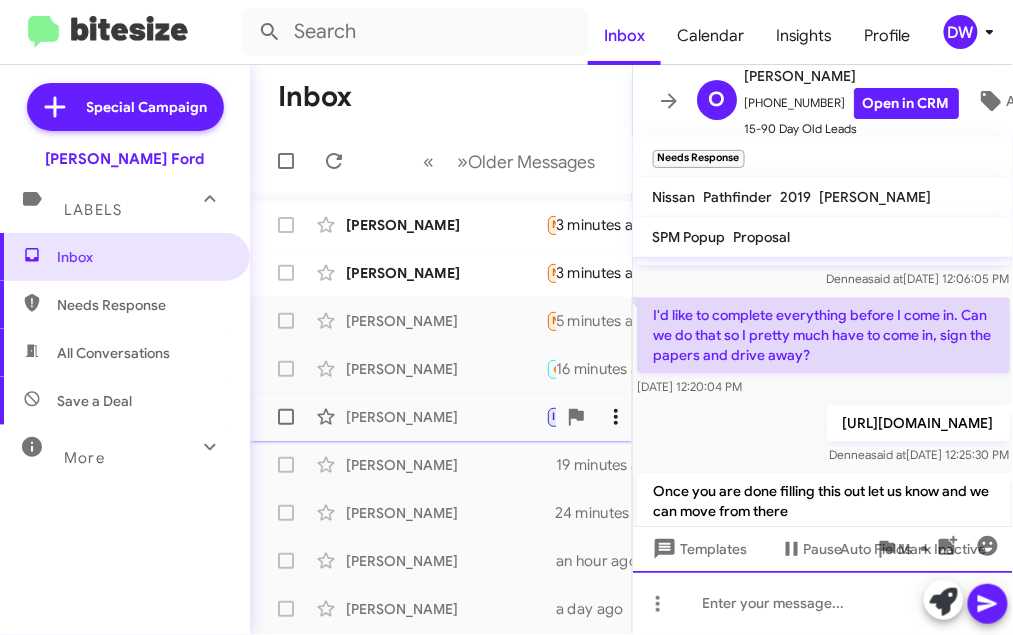scroll, scrollTop: 1173, scrollLeft: 0, axis: vertical 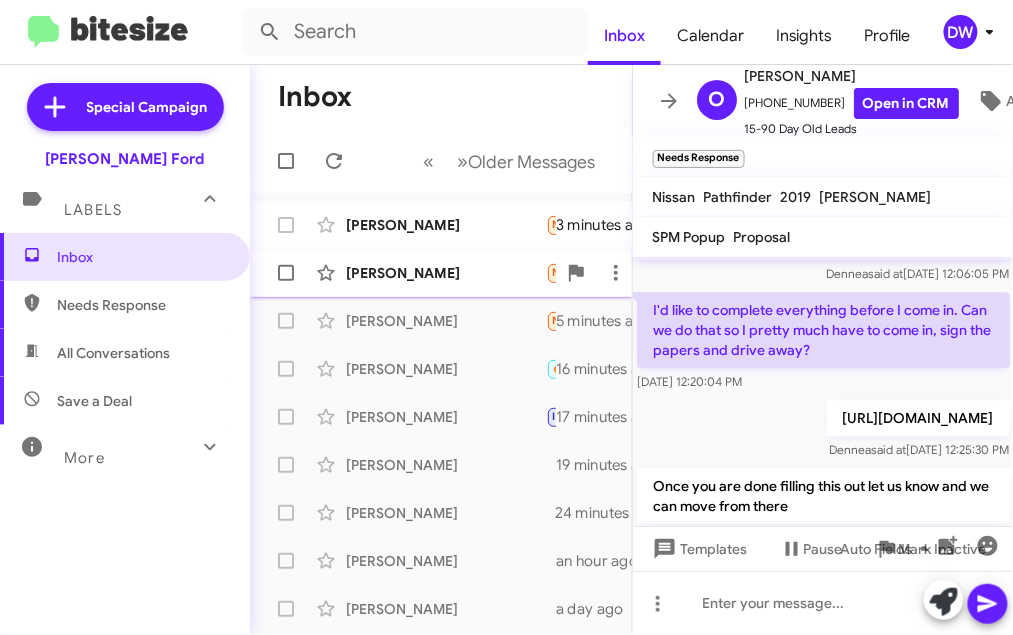 click on "[PERSON_NAME]" 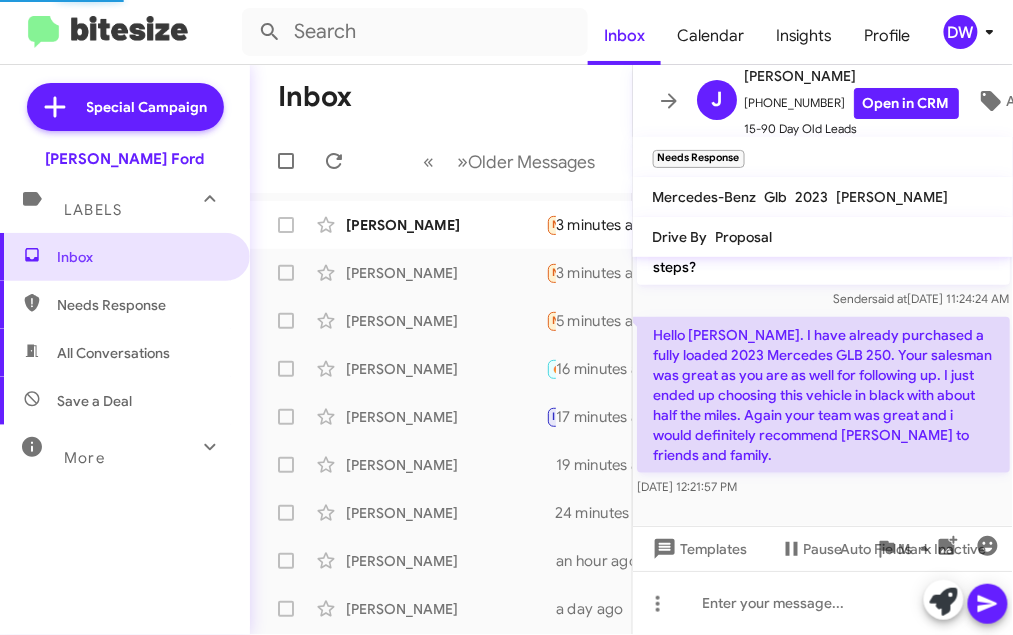 scroll, scrollTop: 375, scrollLeft: 0, axis: vertical 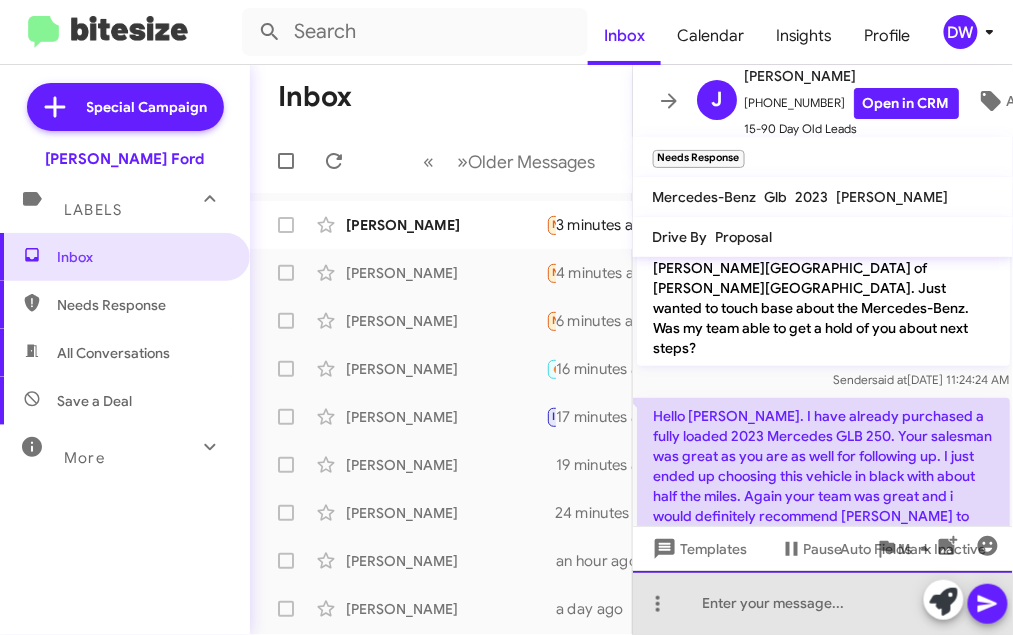 click 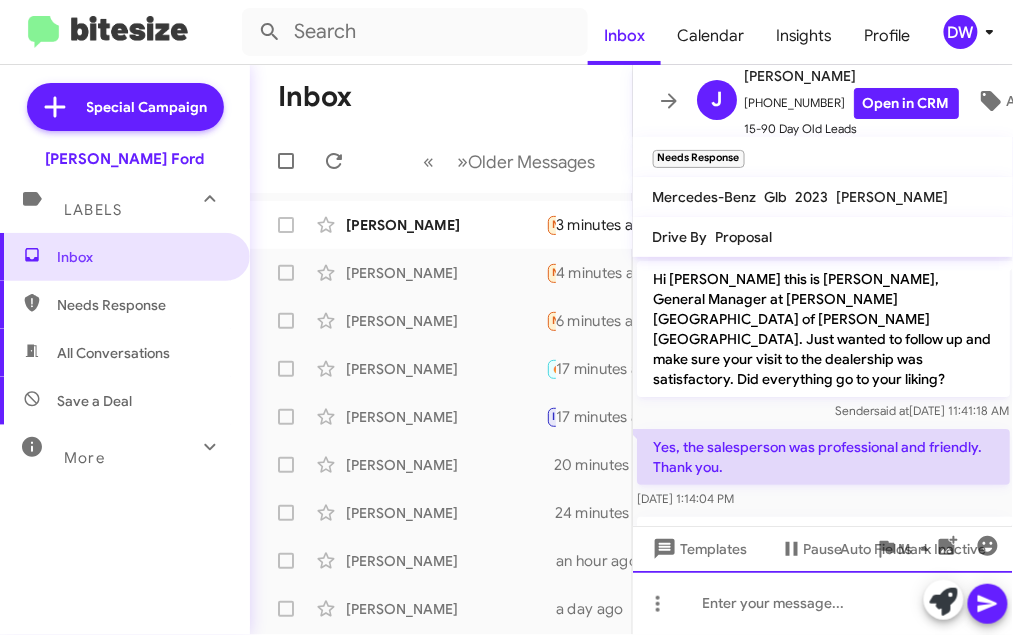 scroll, scrollTop: 448, scrollLeft: 0, axis: vertical 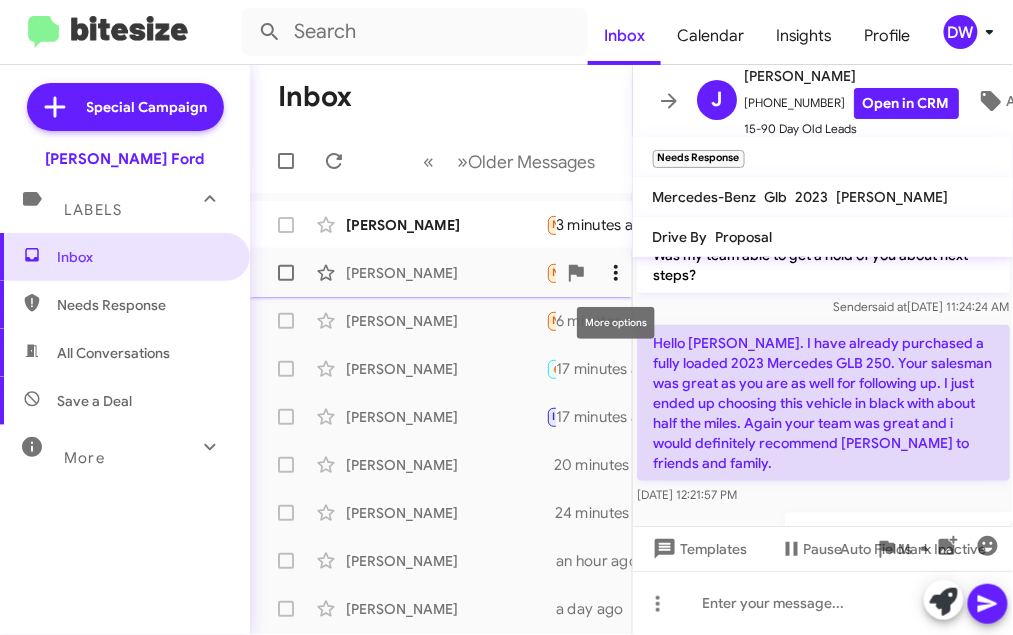 click 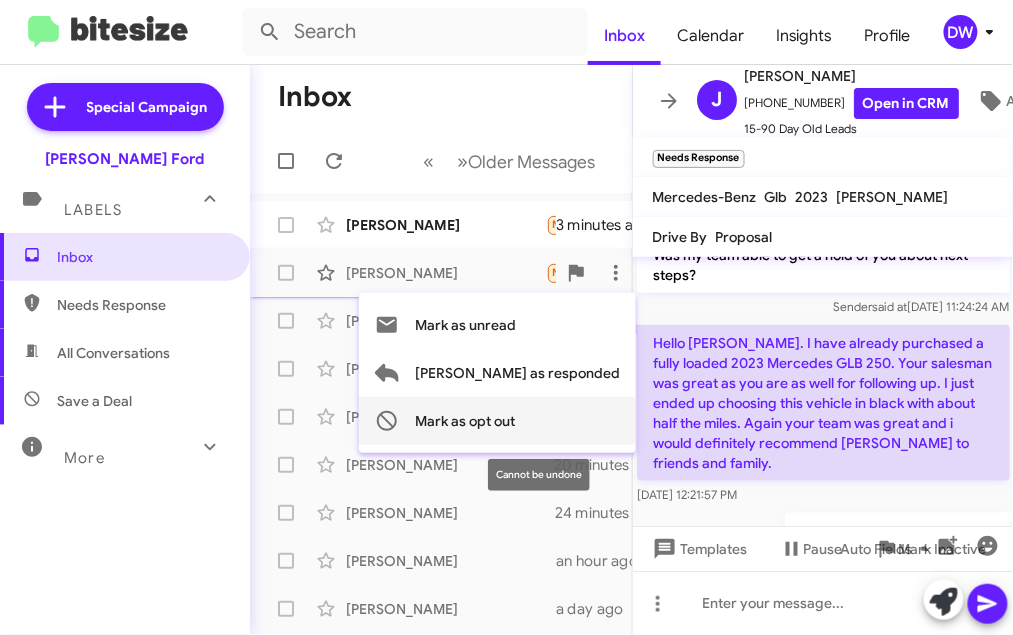 click on "Mark as opt out" at bounding box center (465, 421) 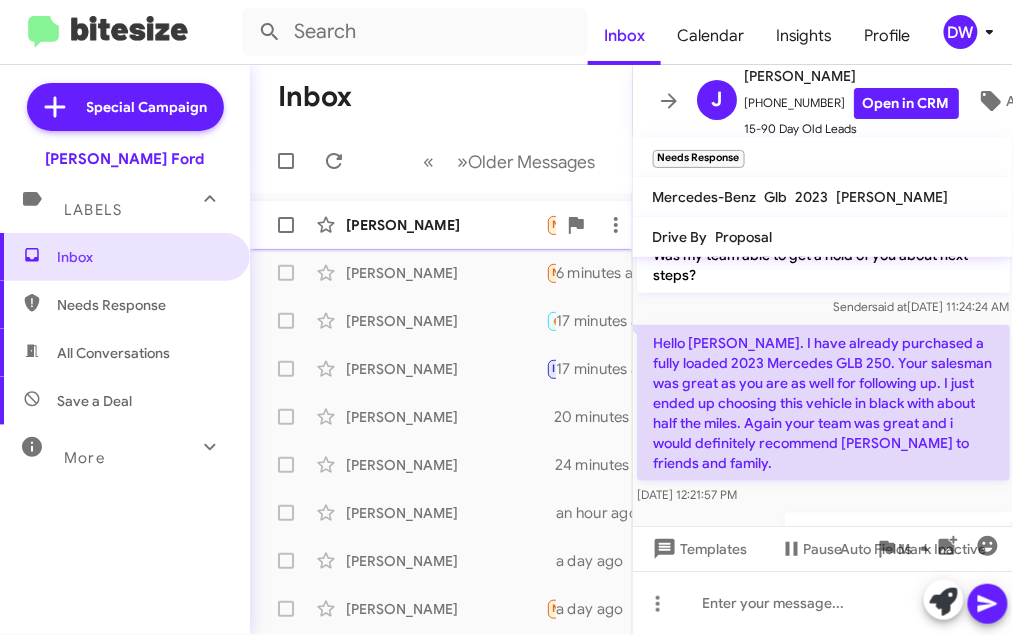 click on "[PERSON_NAME]  Needs Response   🔥 Hot   Si ya lo encontré gracias   3 minutes ago" 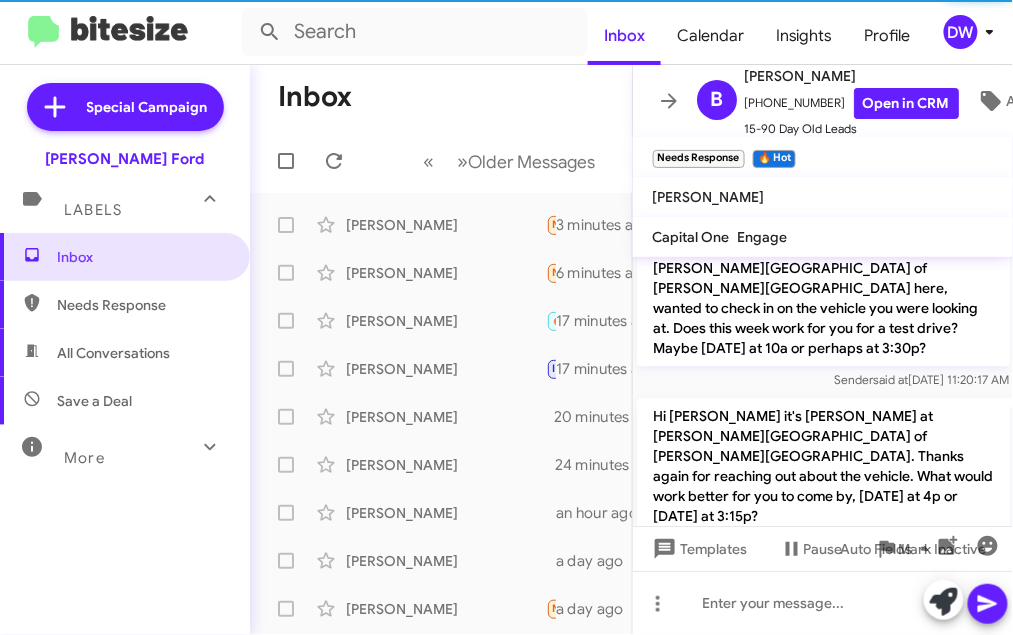 scroll, scrollTop: 1227, scrollLeft: 0, axis: vertical 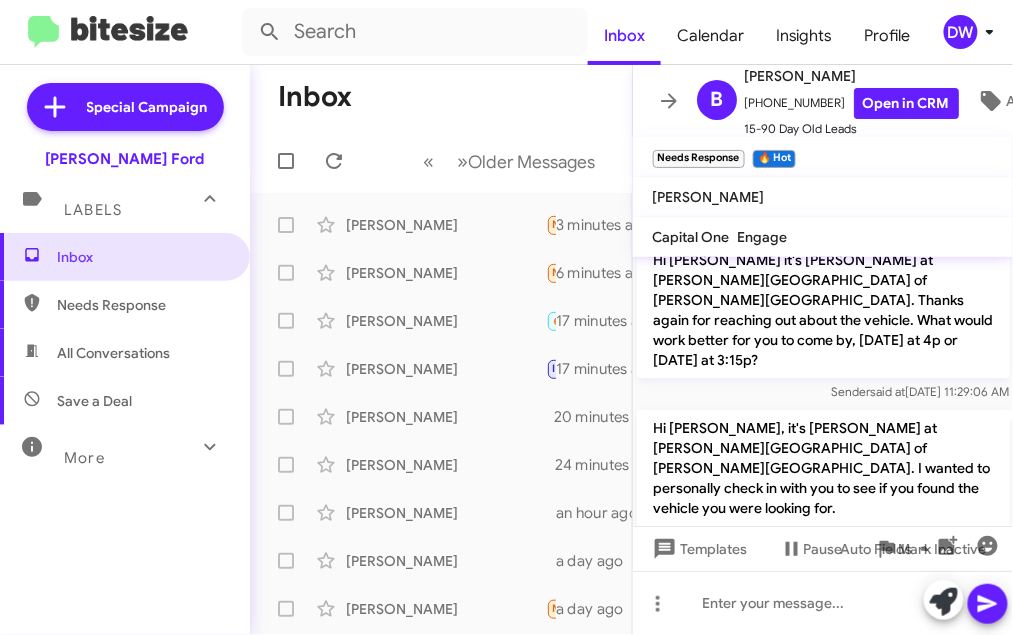drag, startPoint x: 807, startPoint y: 438, endPoint x: 645, endPoint y: 437, distance: 162.00308 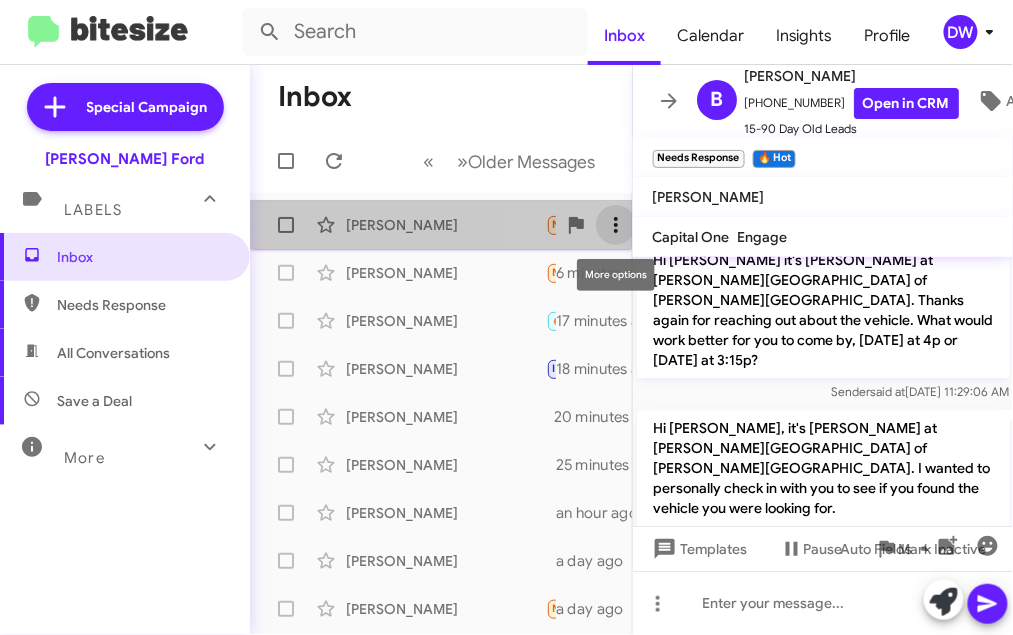 click 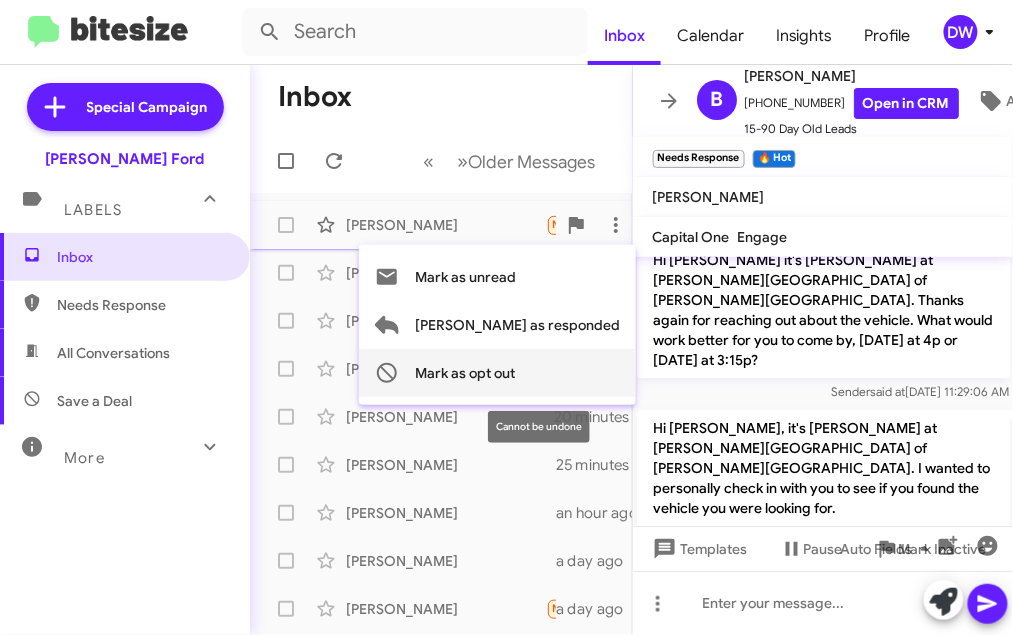 click on "Mark as opt out" at bounding box center [465, 373] 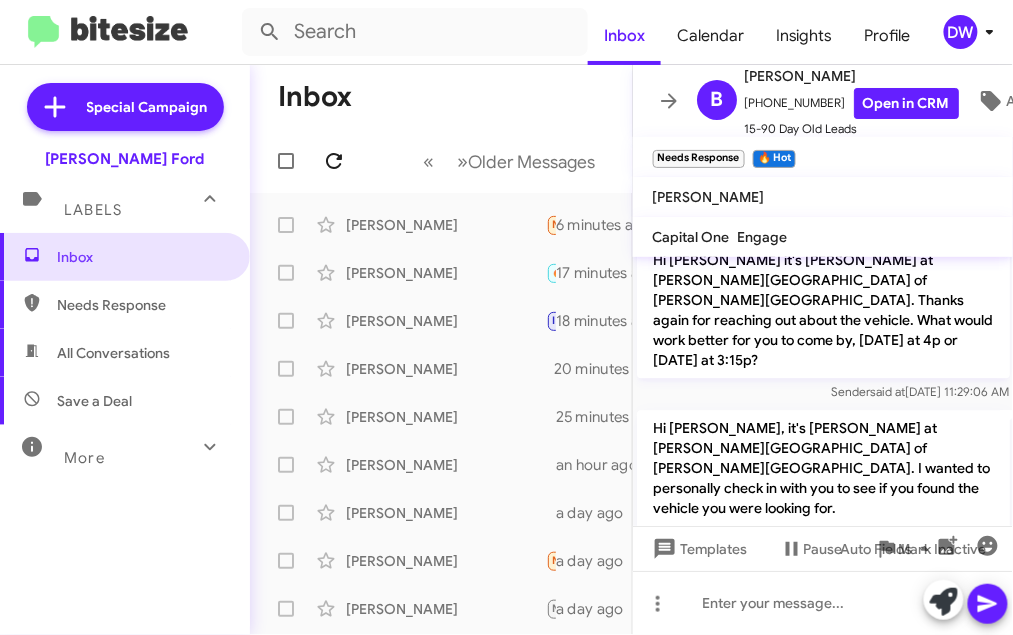 click 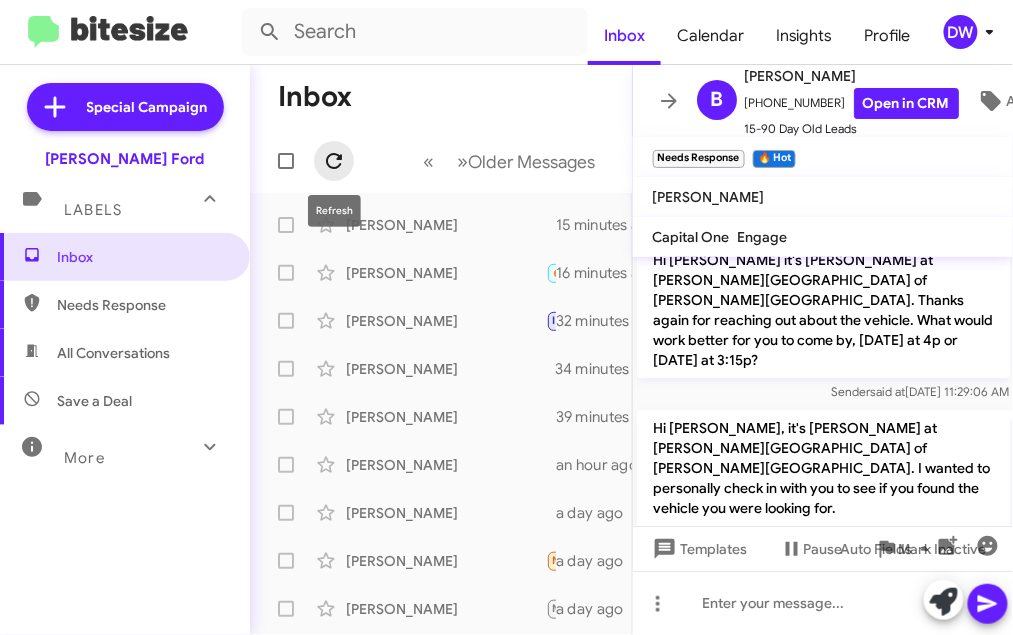 click 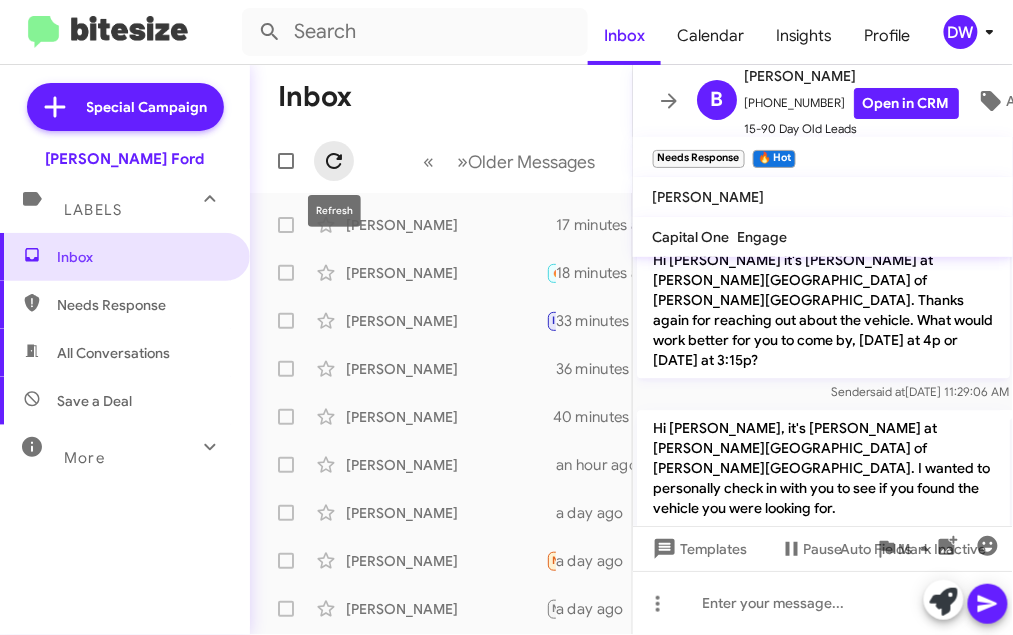 click 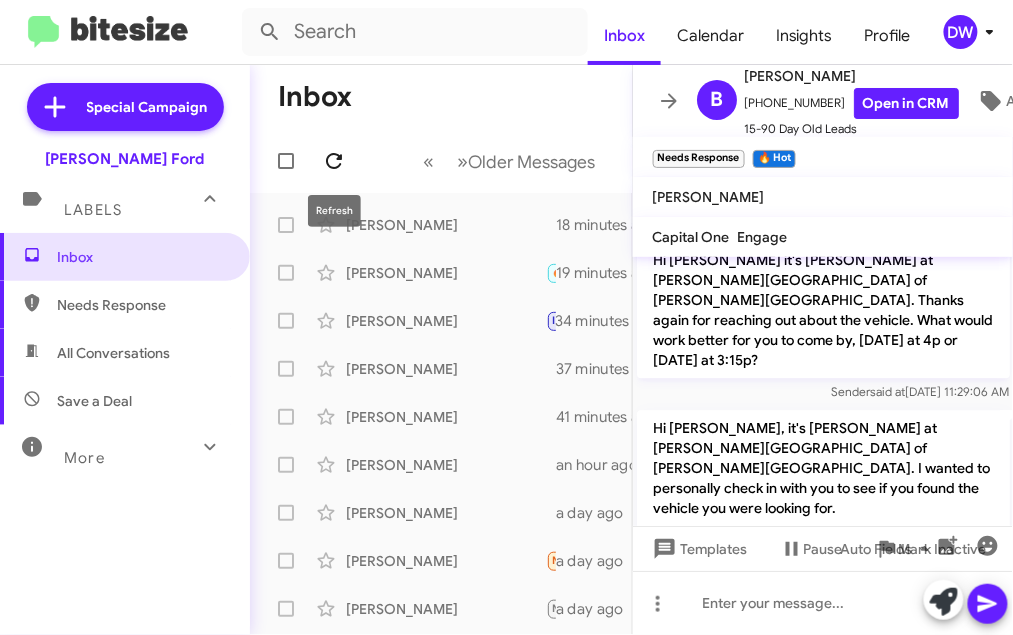 click 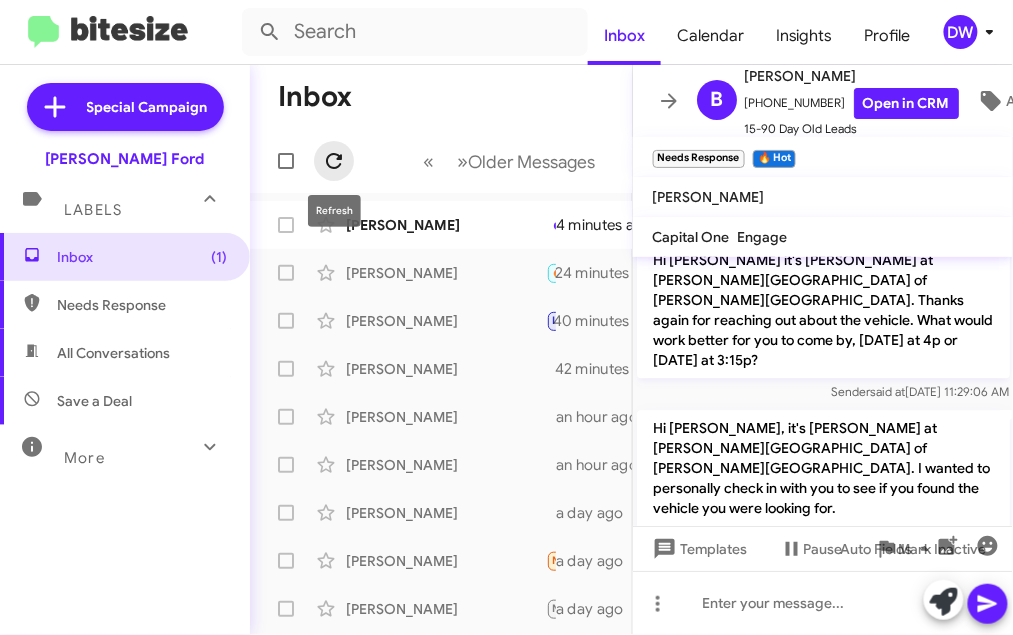 click 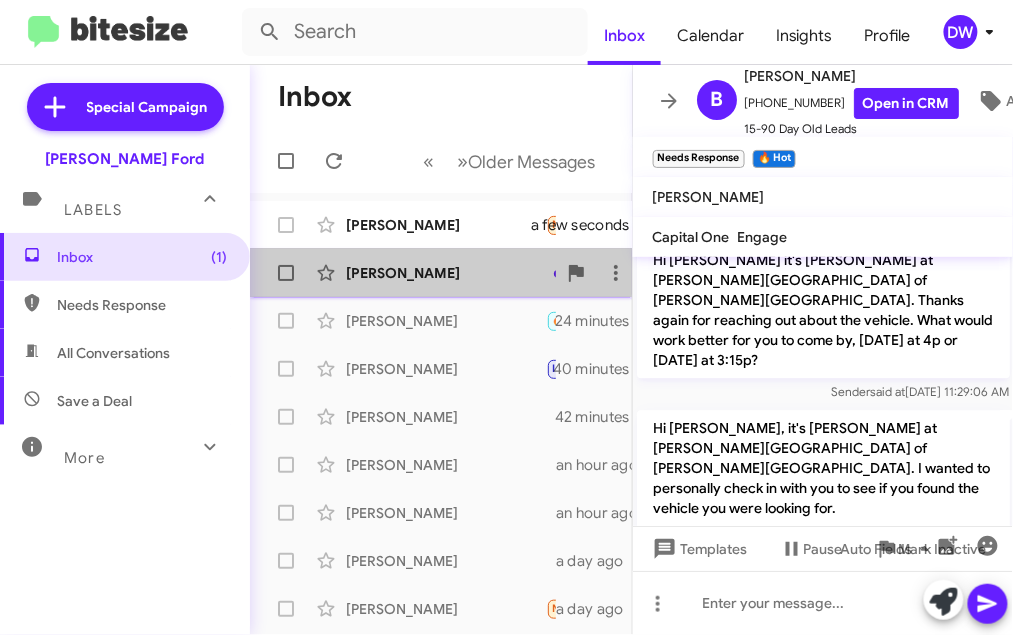 click on "[PERSON_NAME]" 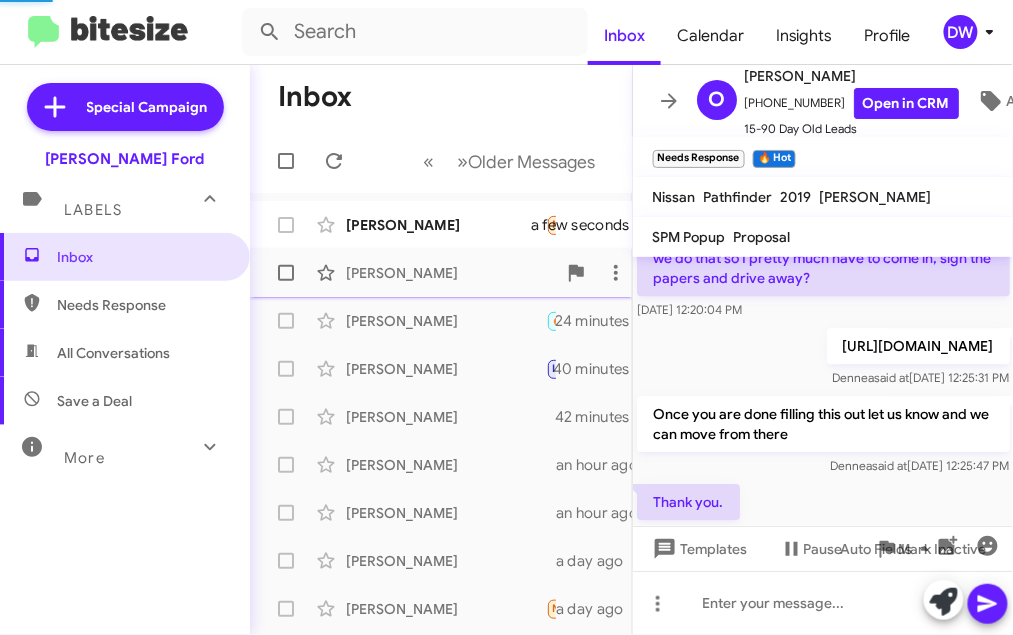 scroll, scrollTop: 1206, scrollLeft: 0, axis: vertical 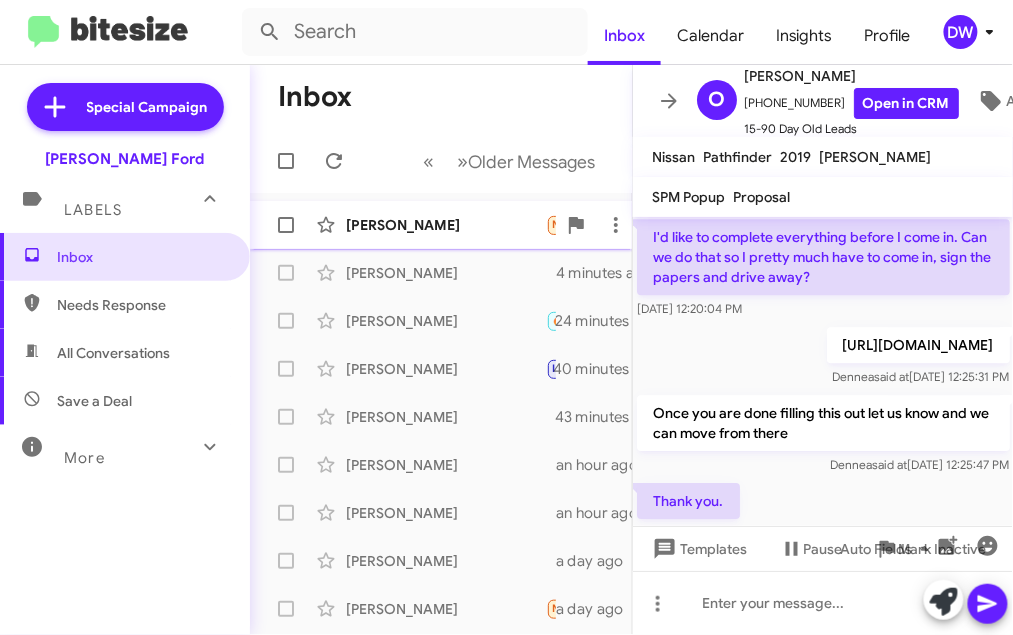 click on "[PERSON_NAME]  Needs Response   Thanks   a few seconds ago" 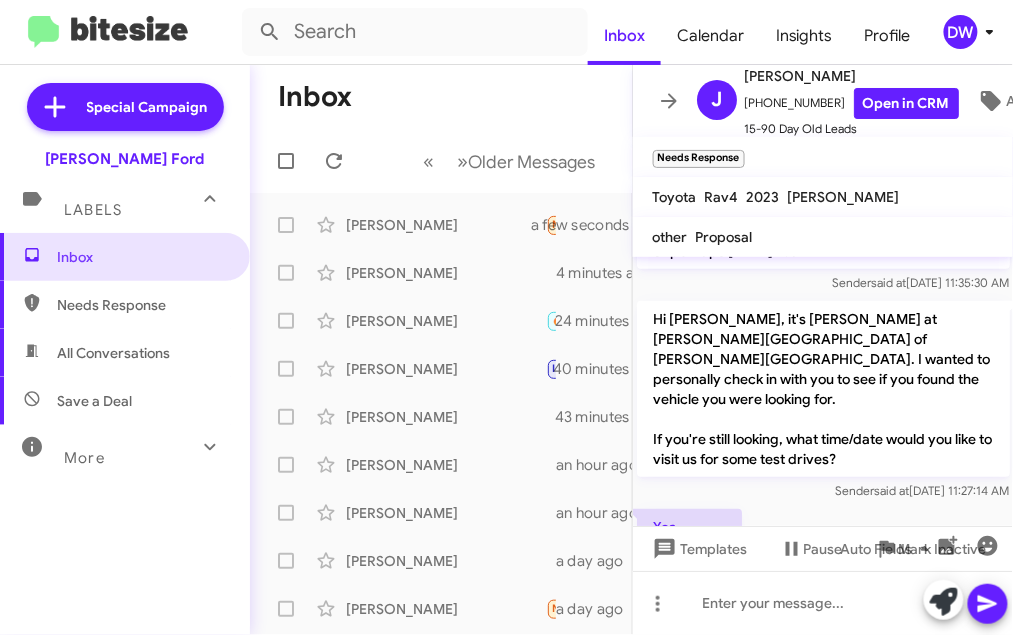 scroll, scrollTop: 315, scrollLeft: 0, axis: vertical 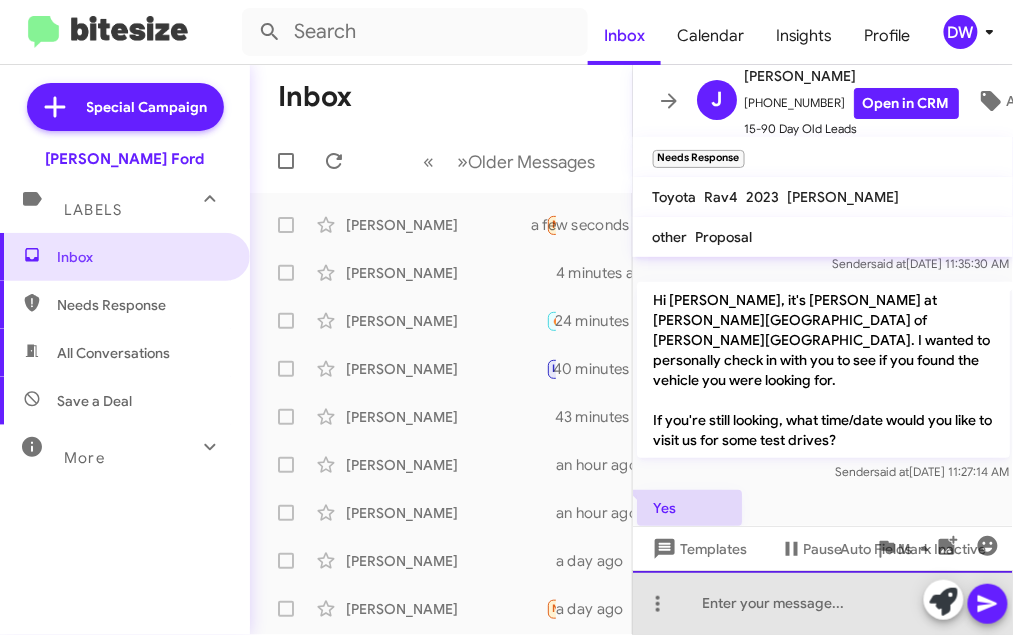 click 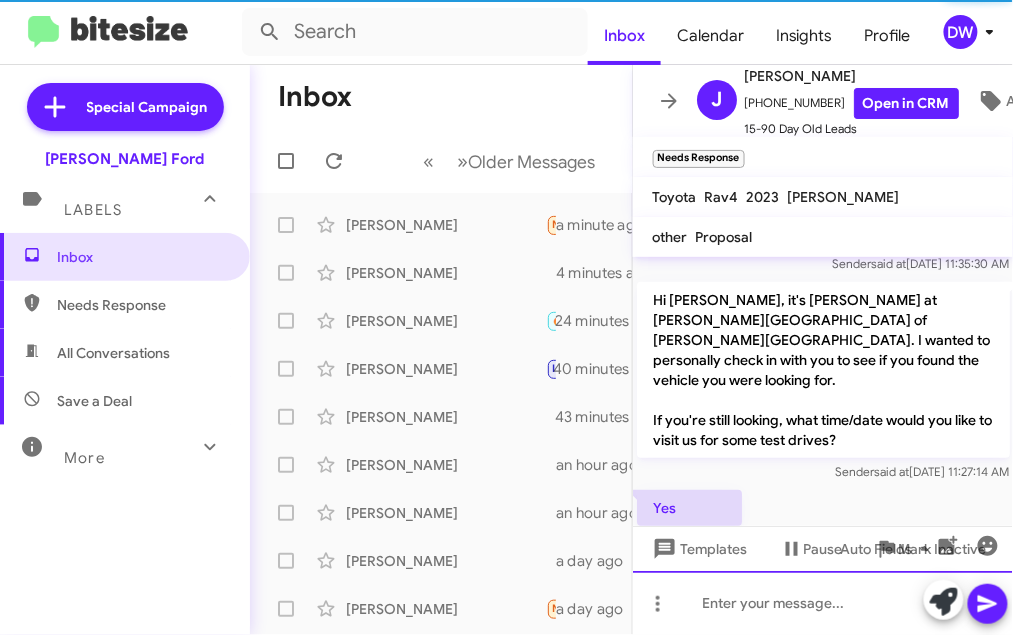 scroll, scrollTop: 0, scrollLeft: 0, axis: both 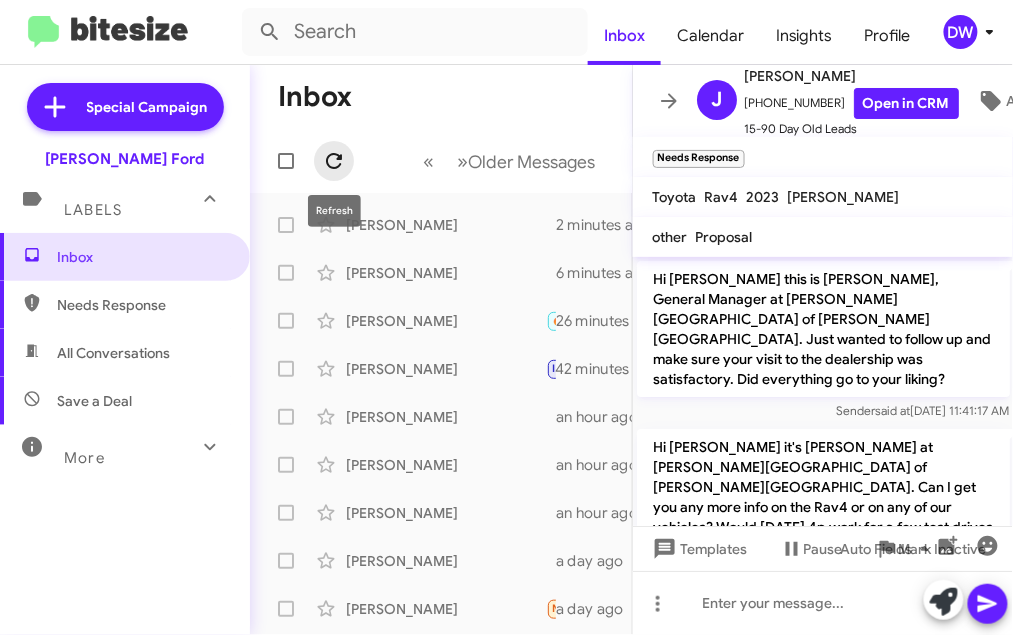 click 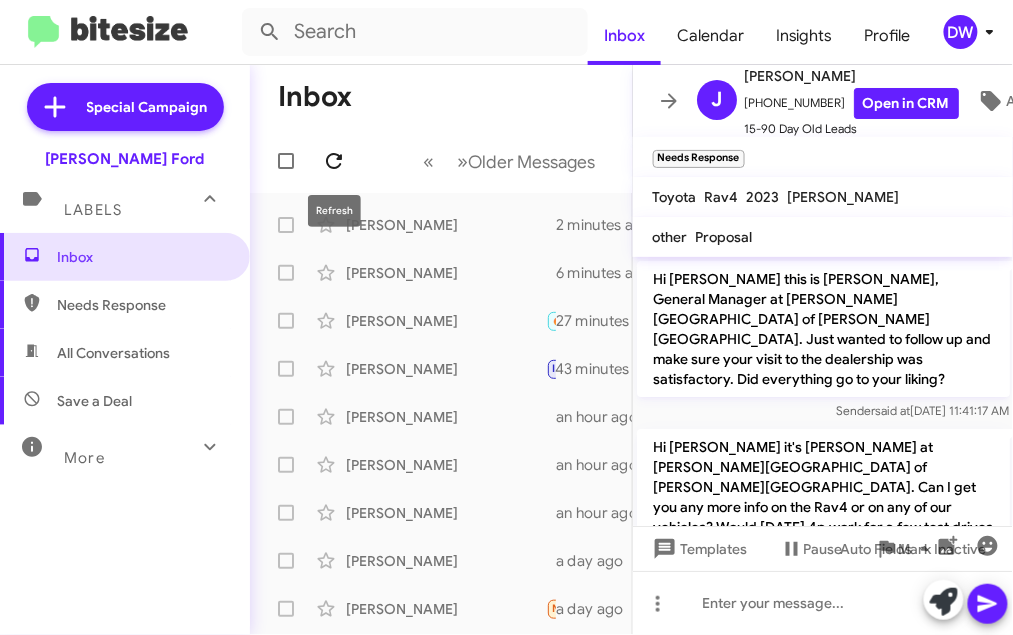 click 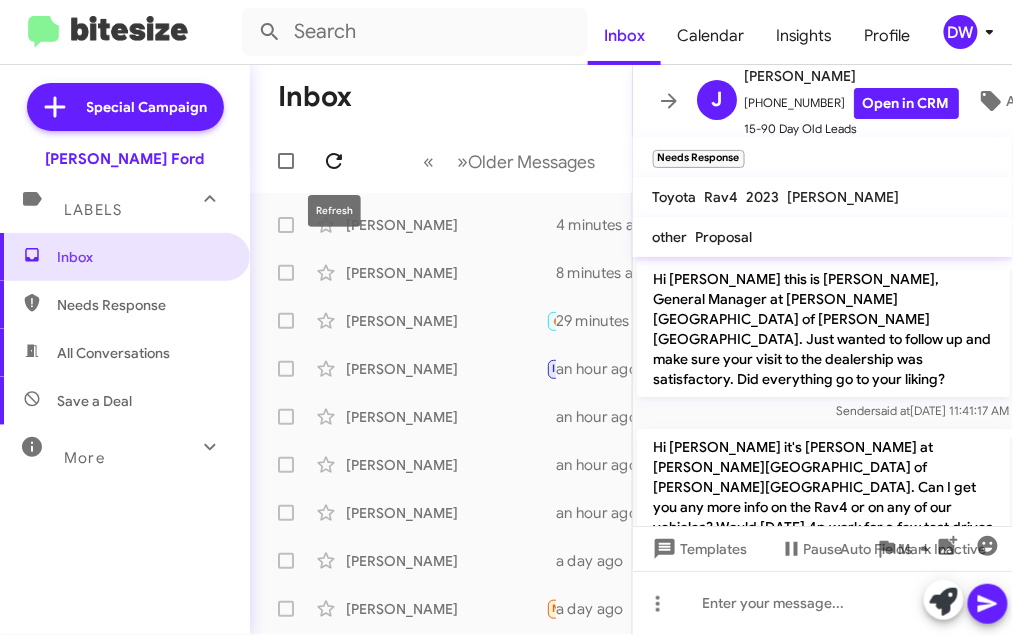 click 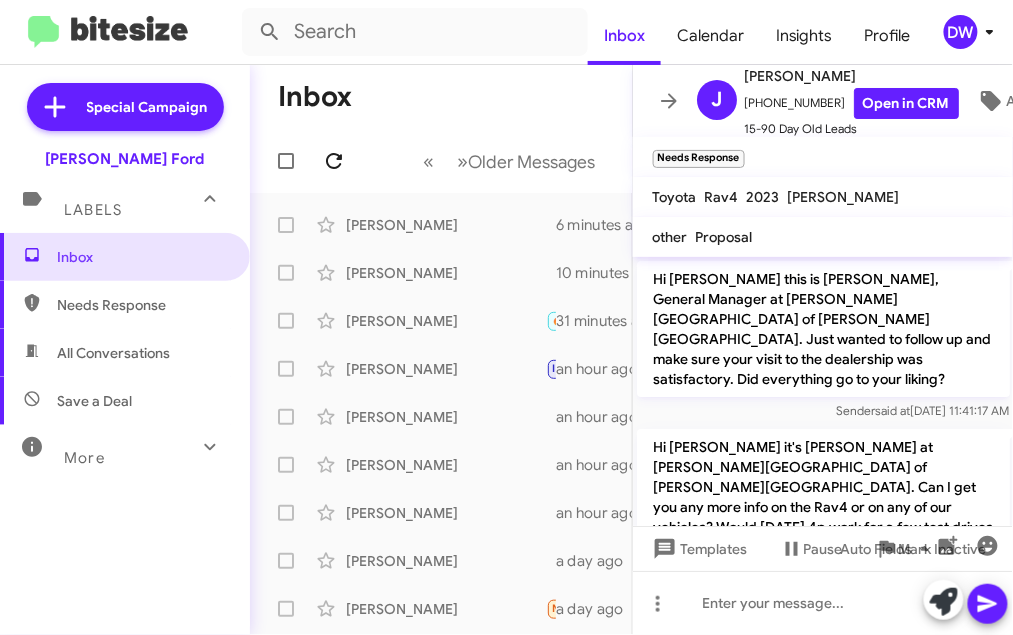 click 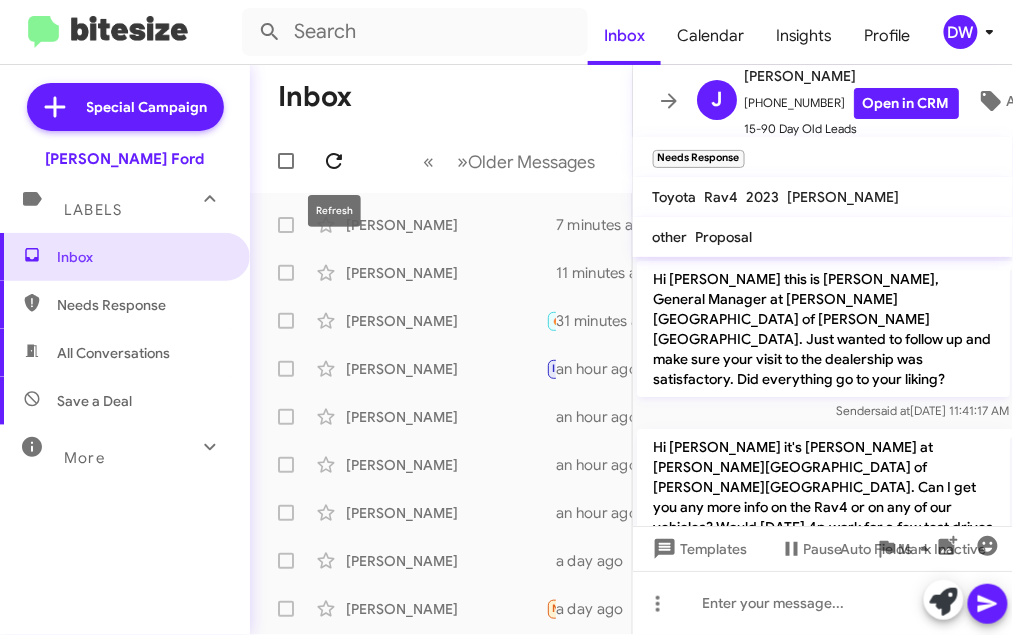 click 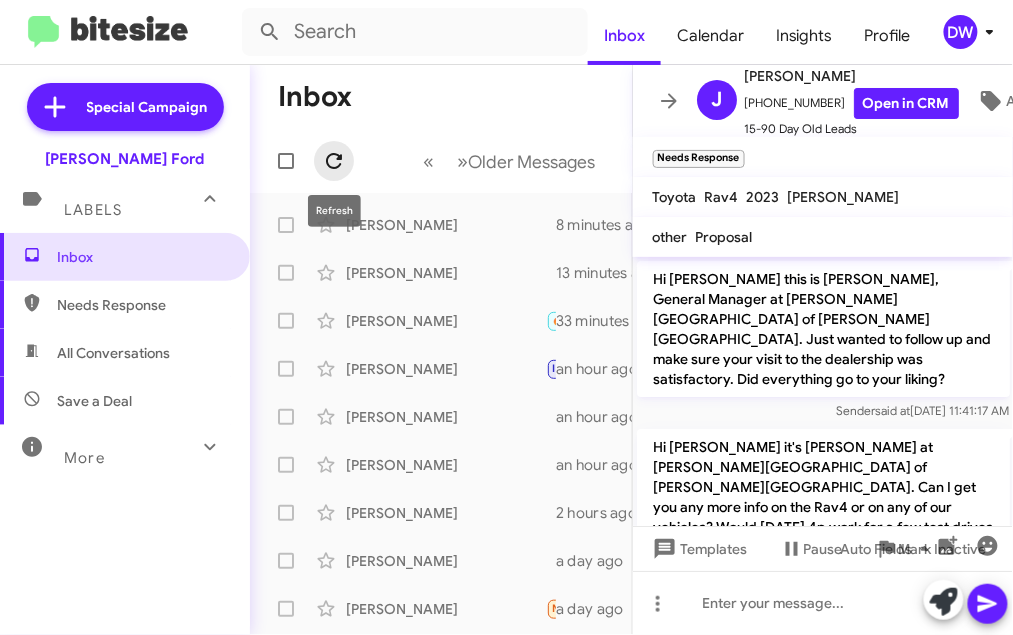 click 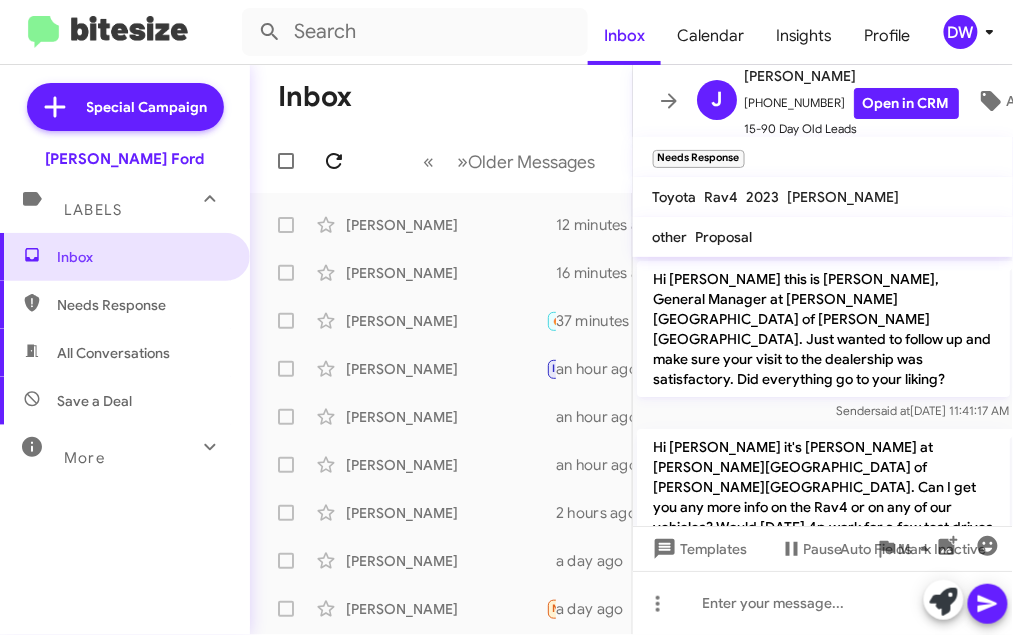 click 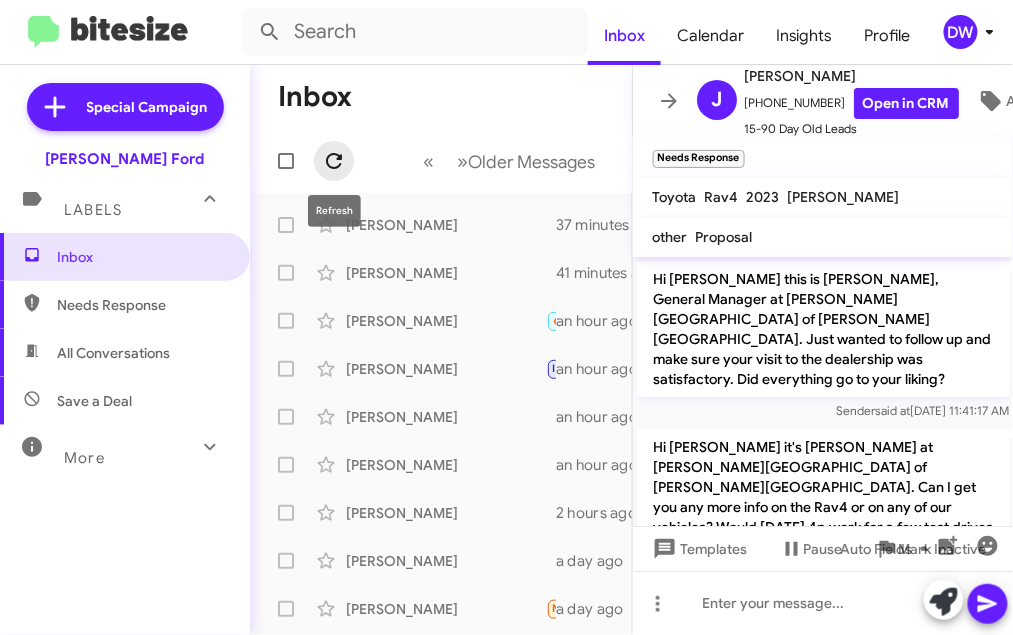 click 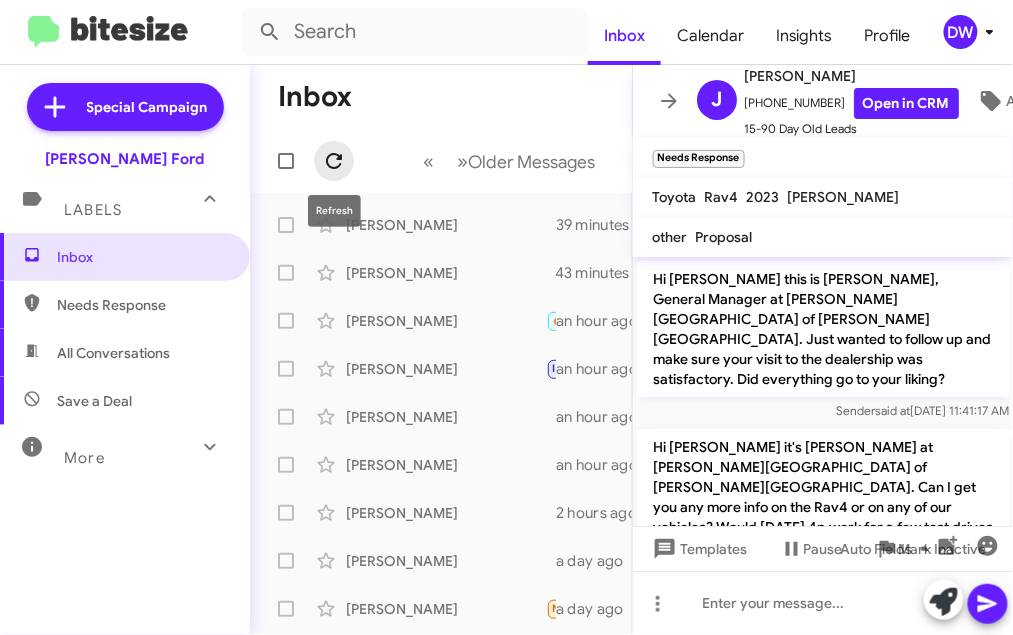 click 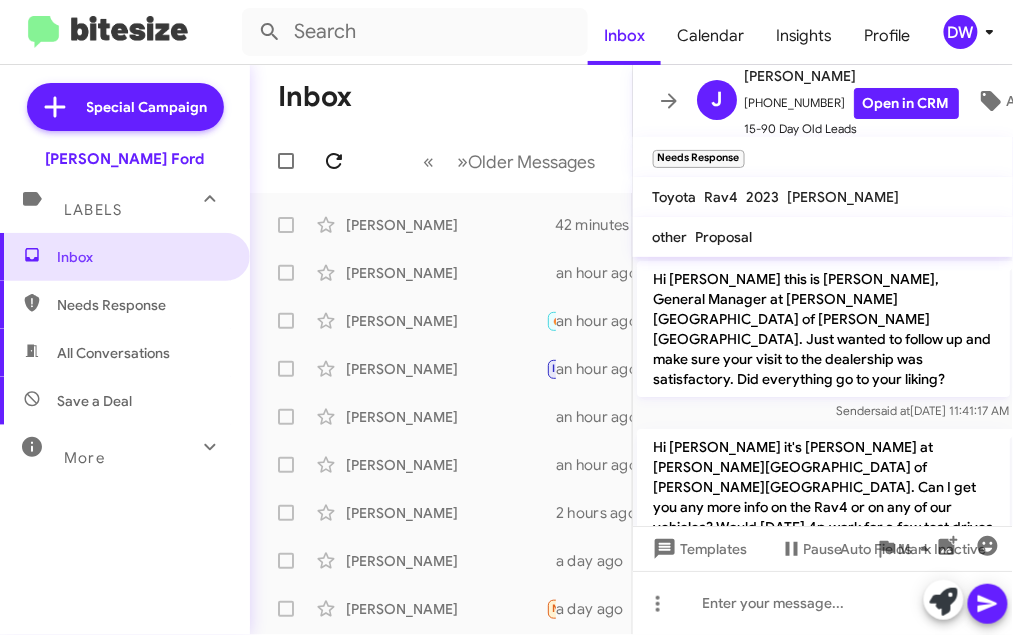 click 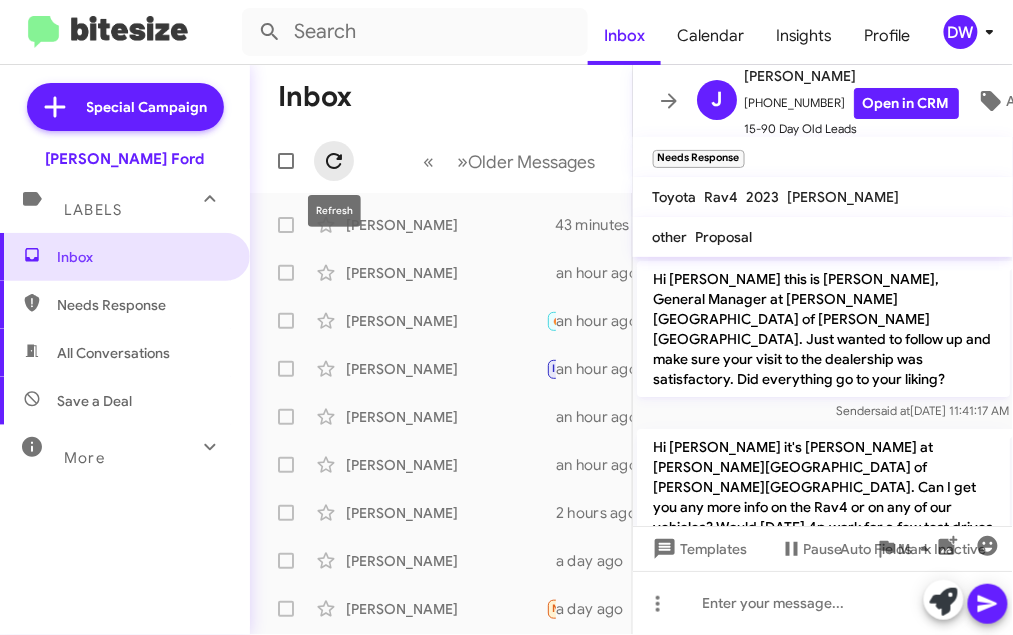click 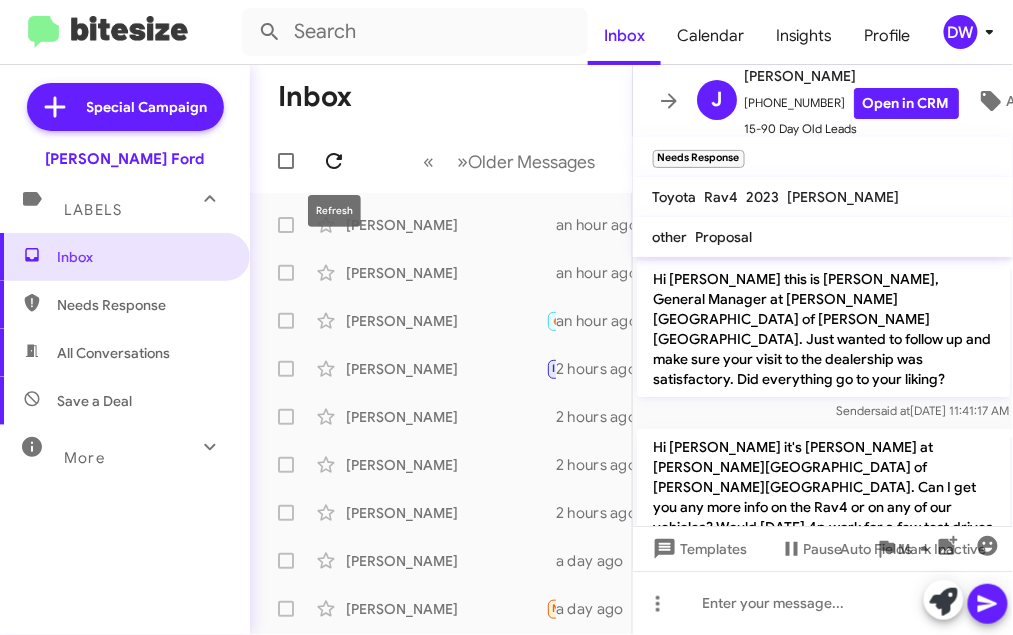 click 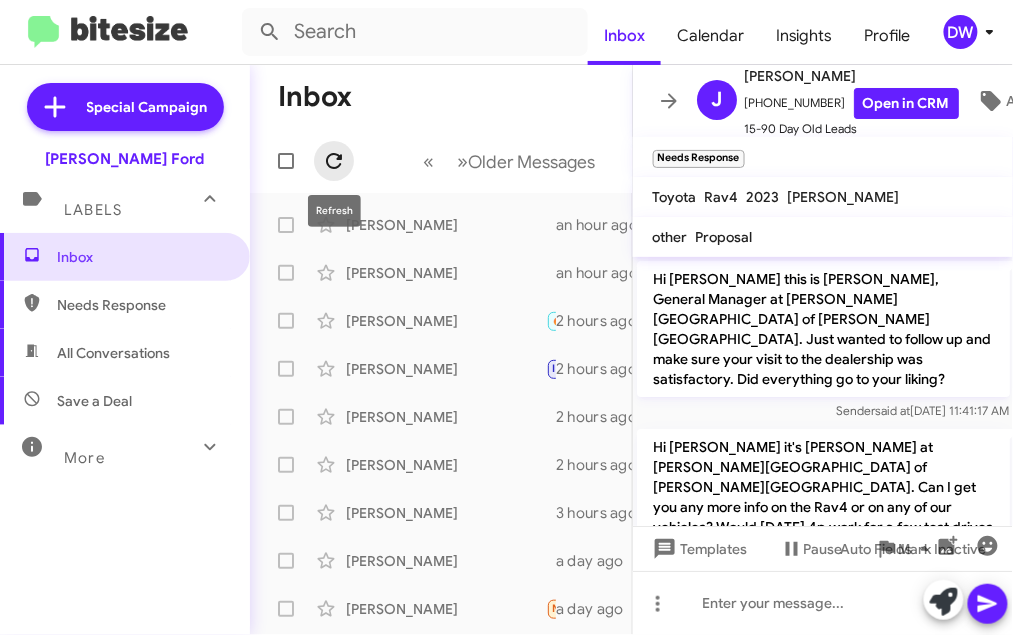 click 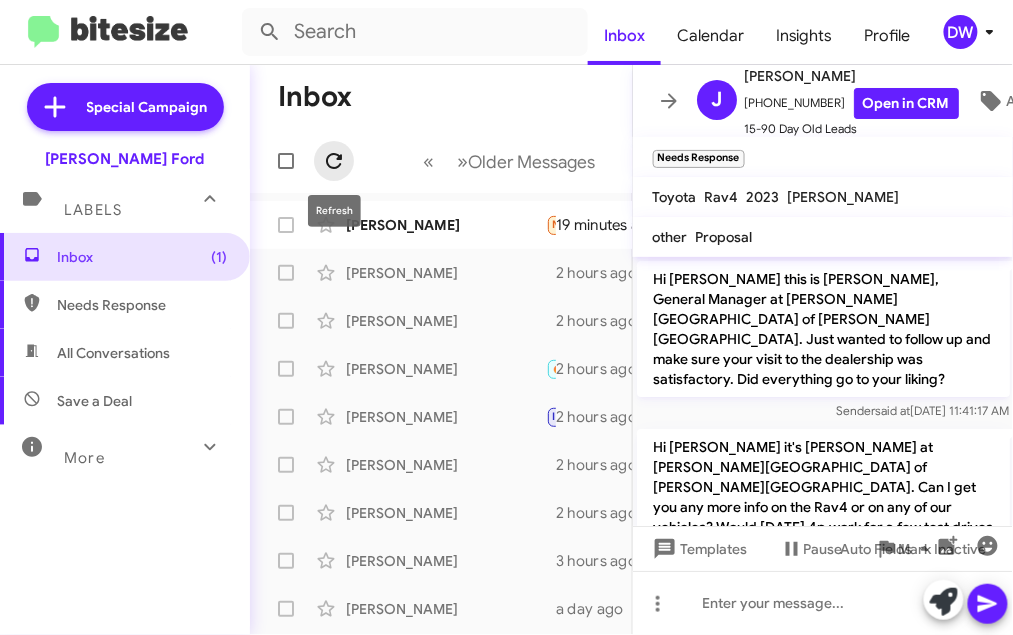 click 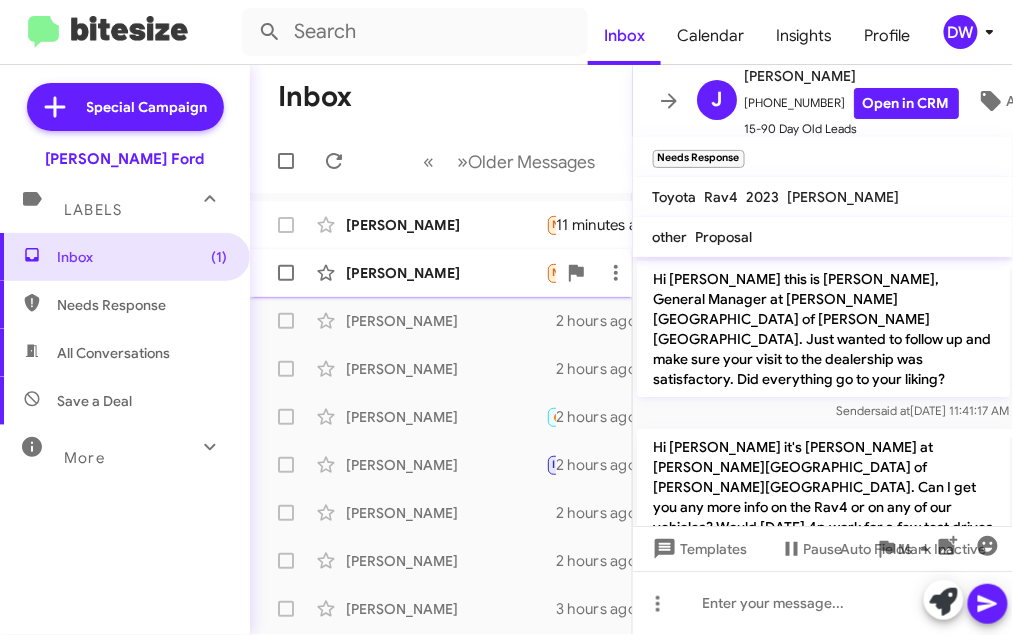 click on "[PERSON_NAME]" 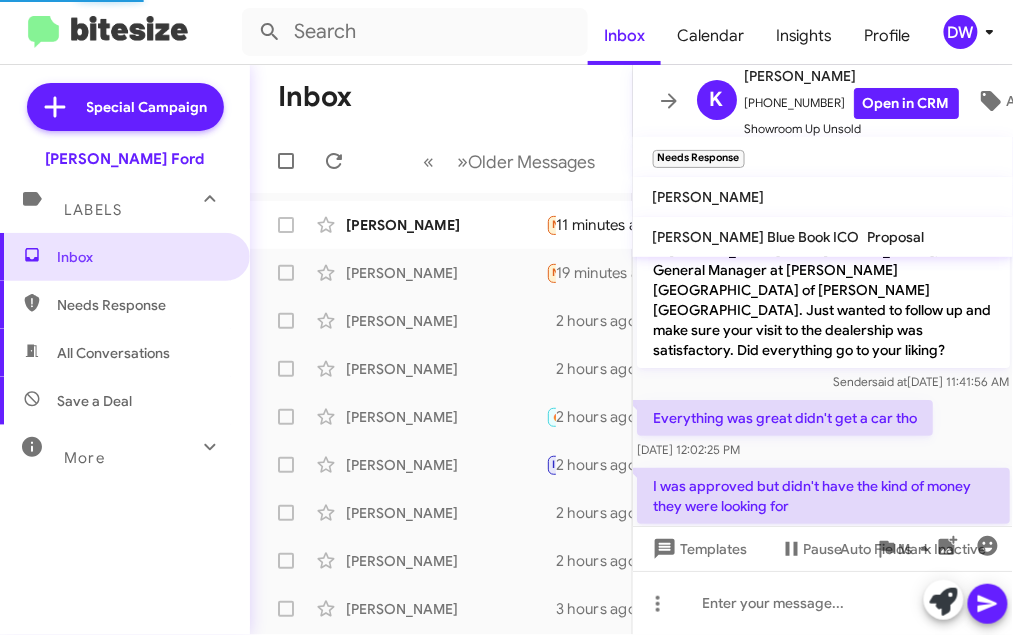 scroll, scrollTop: 29, scrollLeft: 0, axis: vertical 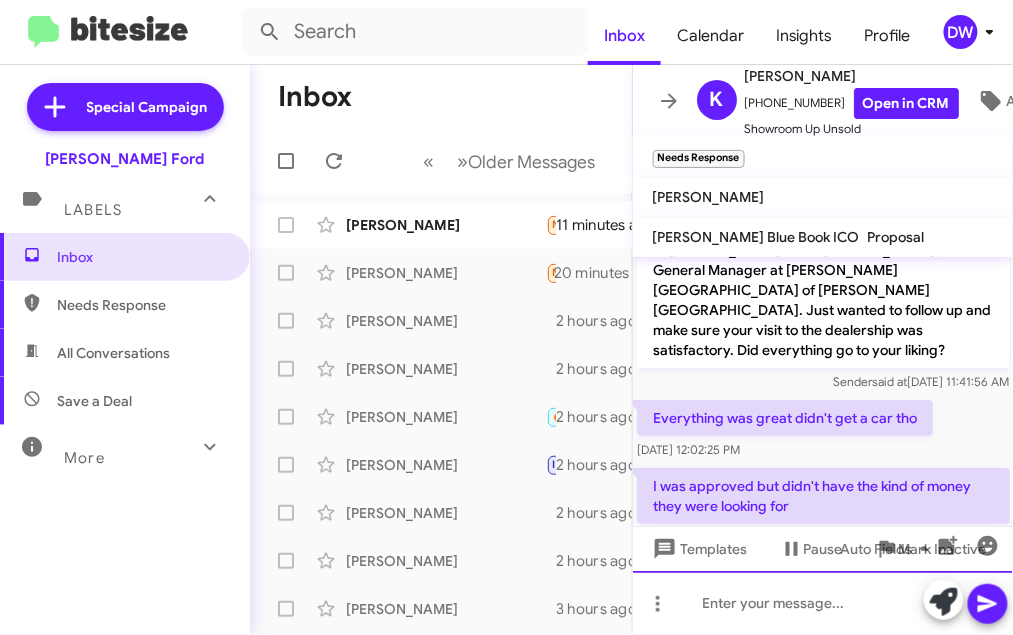 click 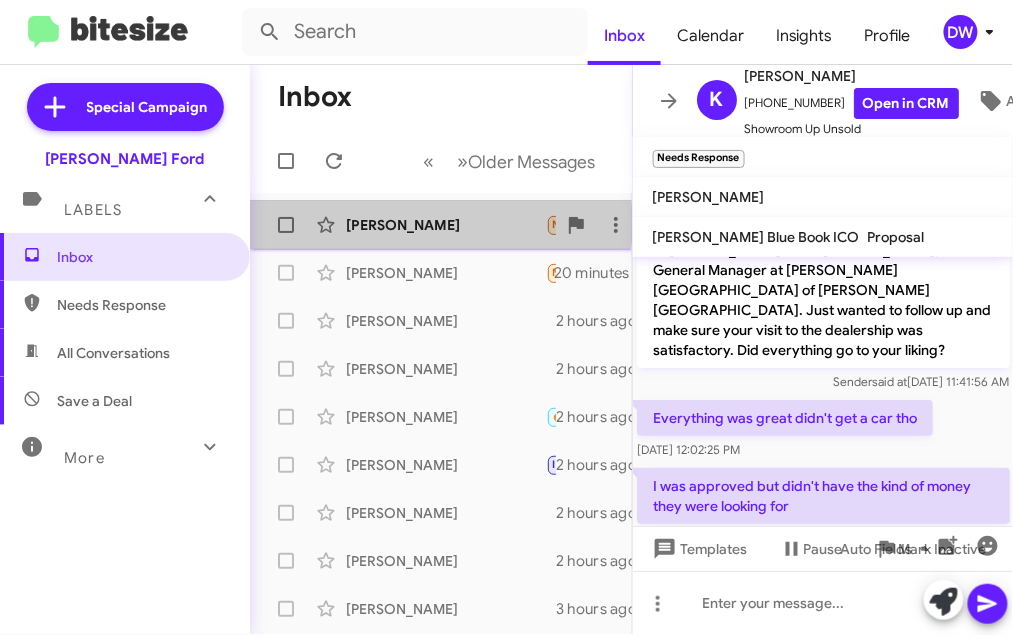 click on "[PERSON_NAME]" 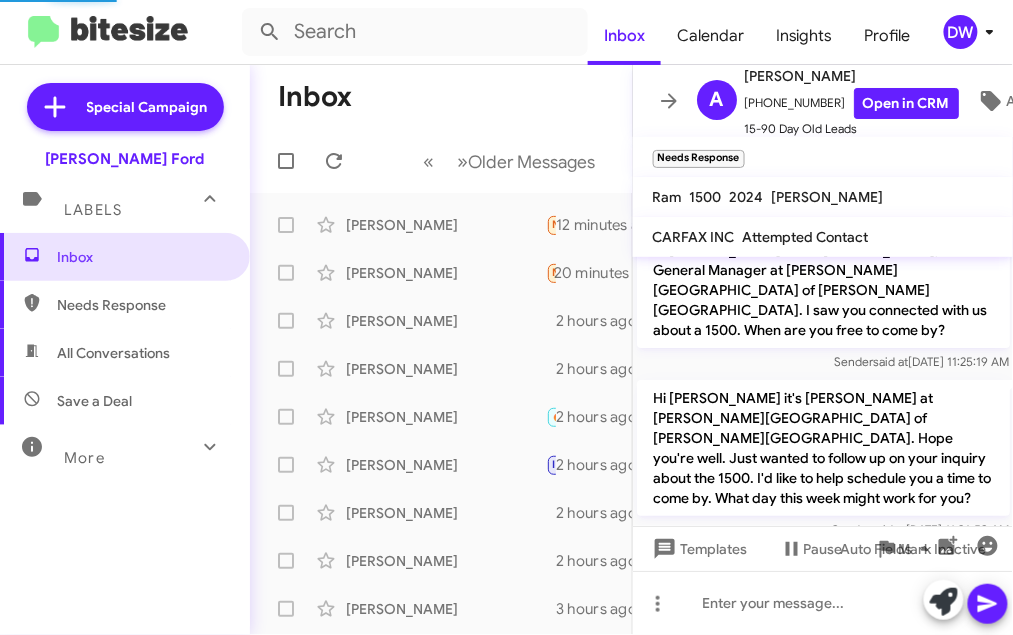 scroll, scrollTop: 1325, scrollLeft: 0, axis: vertical 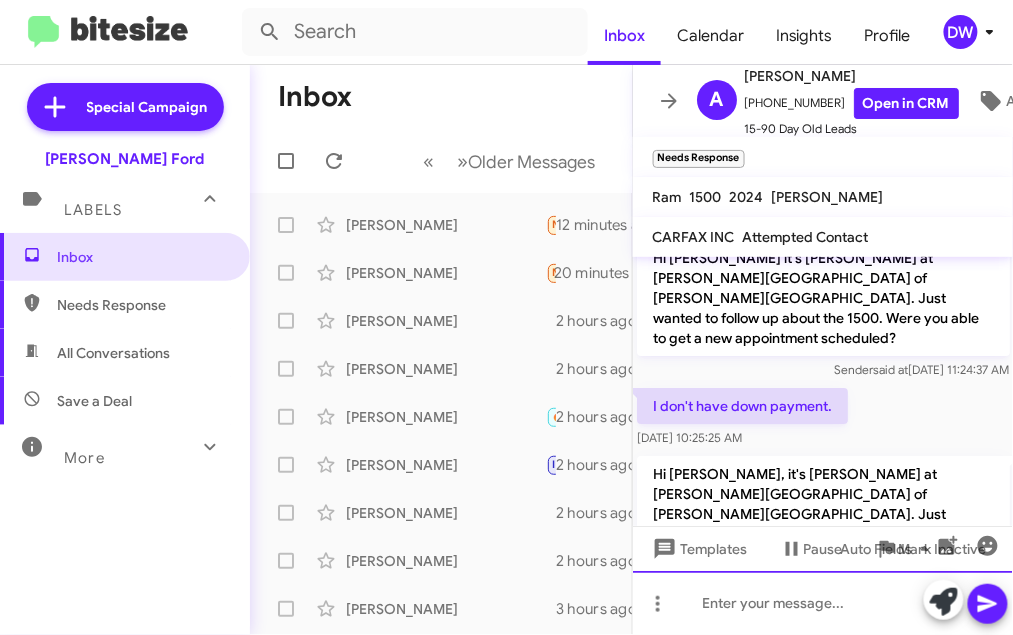 click 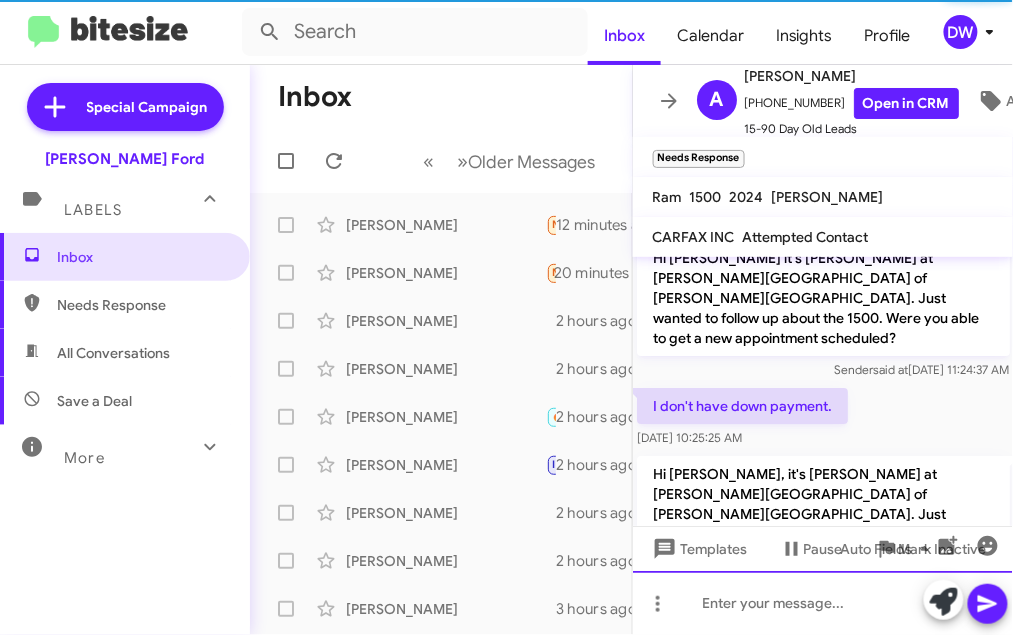 scroll, scrollTop: 0, scrollLeft: 0, axis: both 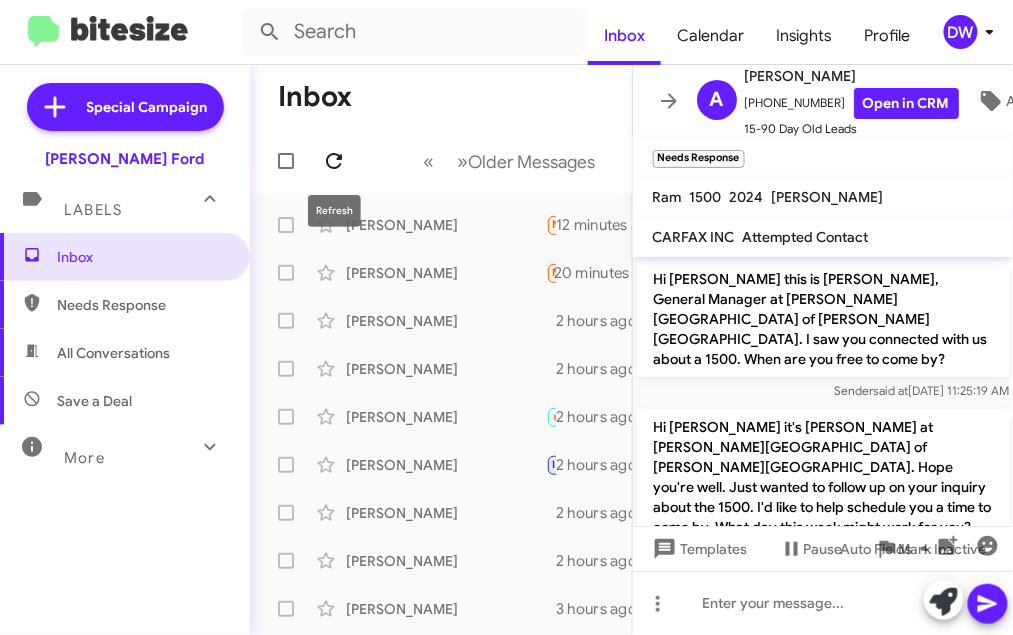 click 